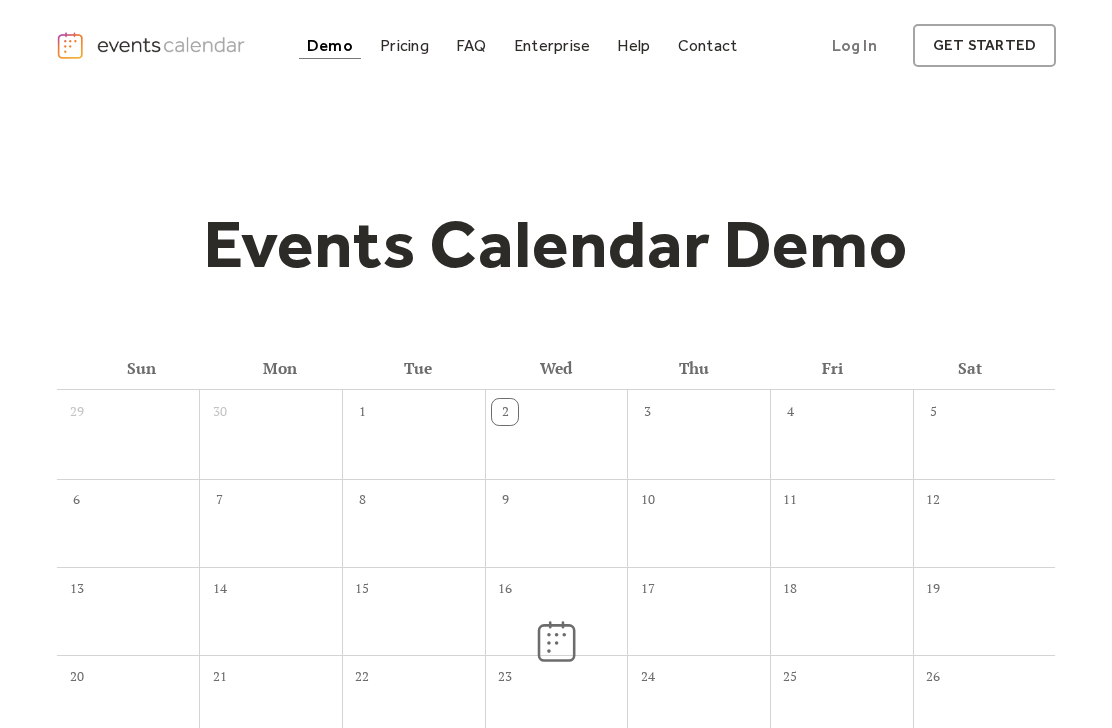 scroll, scrollTop: 0, scrollLeft: 0, axis: both 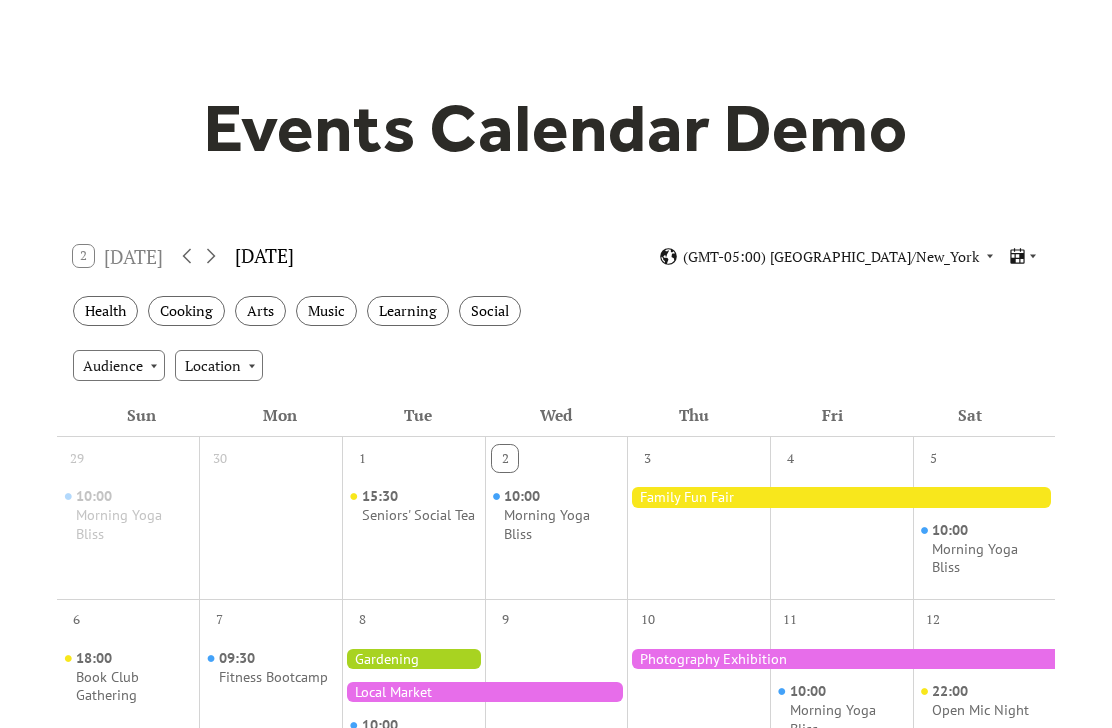 click at bounding box center [1023, 256] 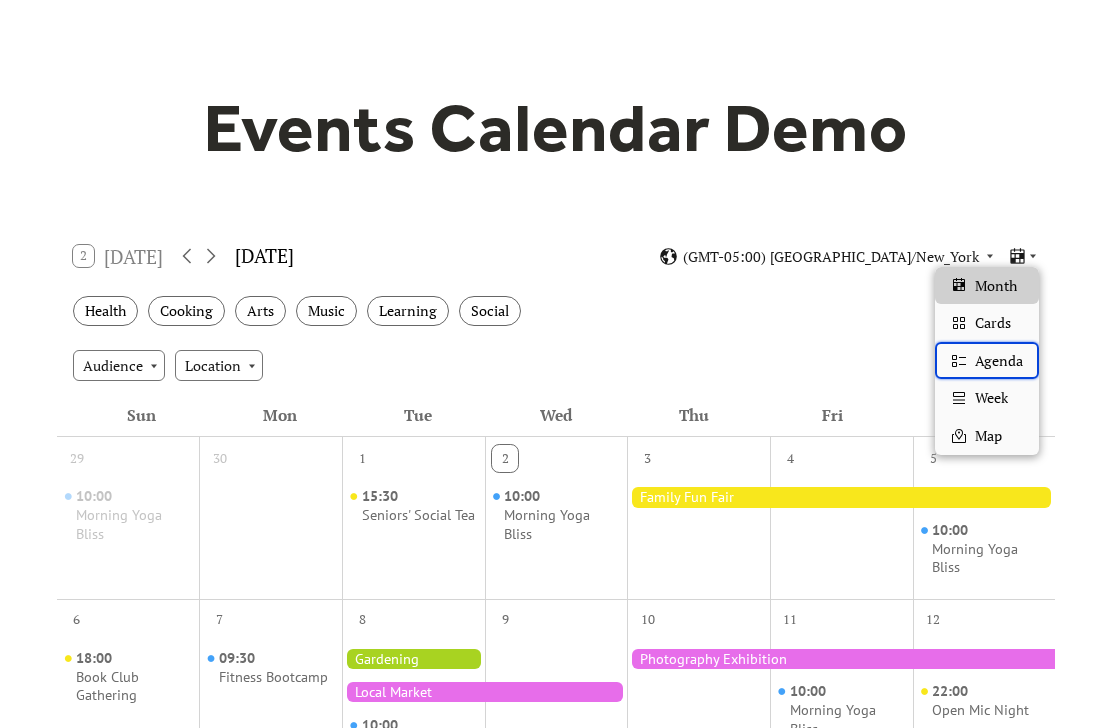 click on "Agenda" at bounding box center [999, 361] 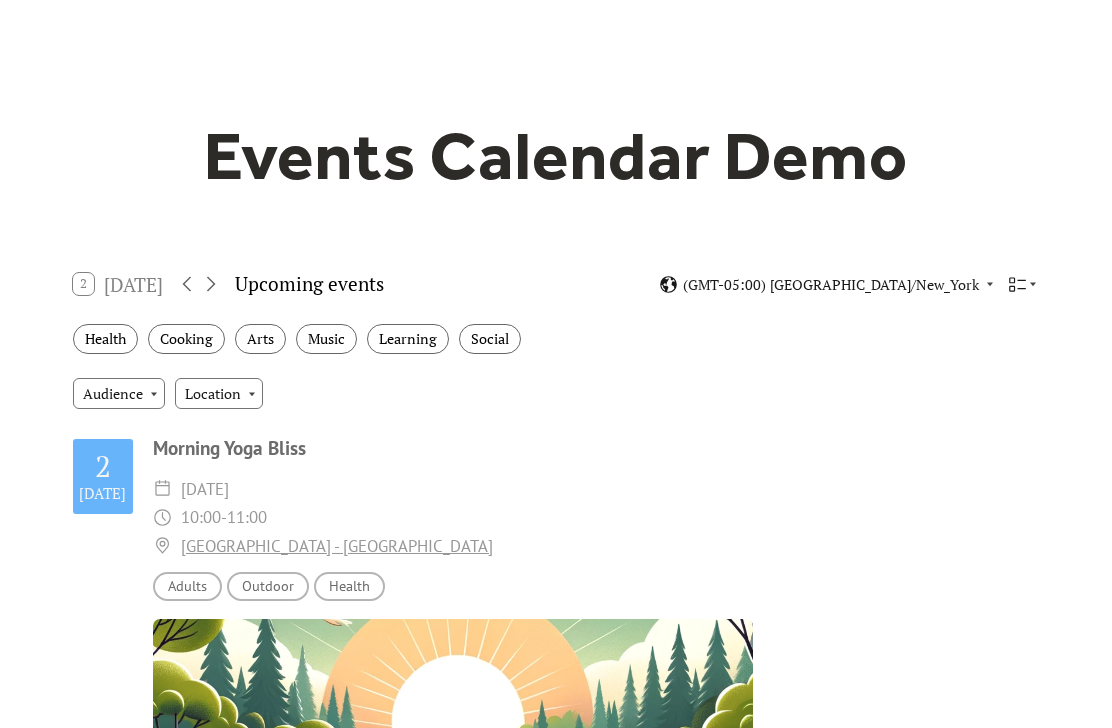 scroll, scrollTop: 139, scrollLeft: 0, axis: vertical 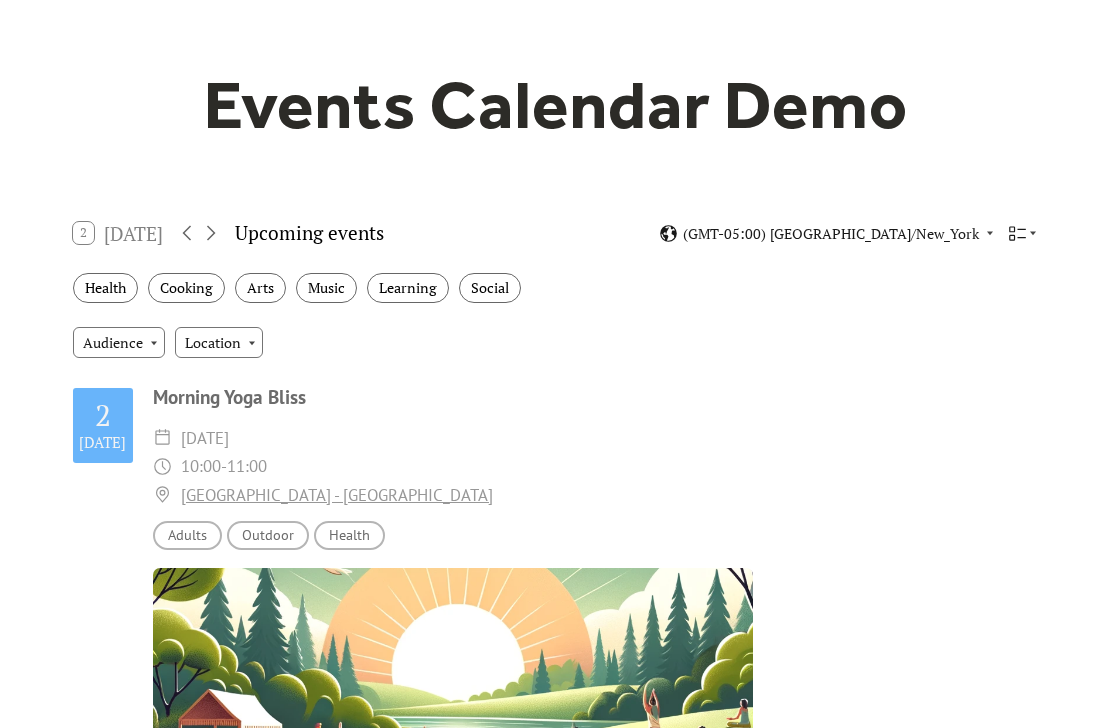 click 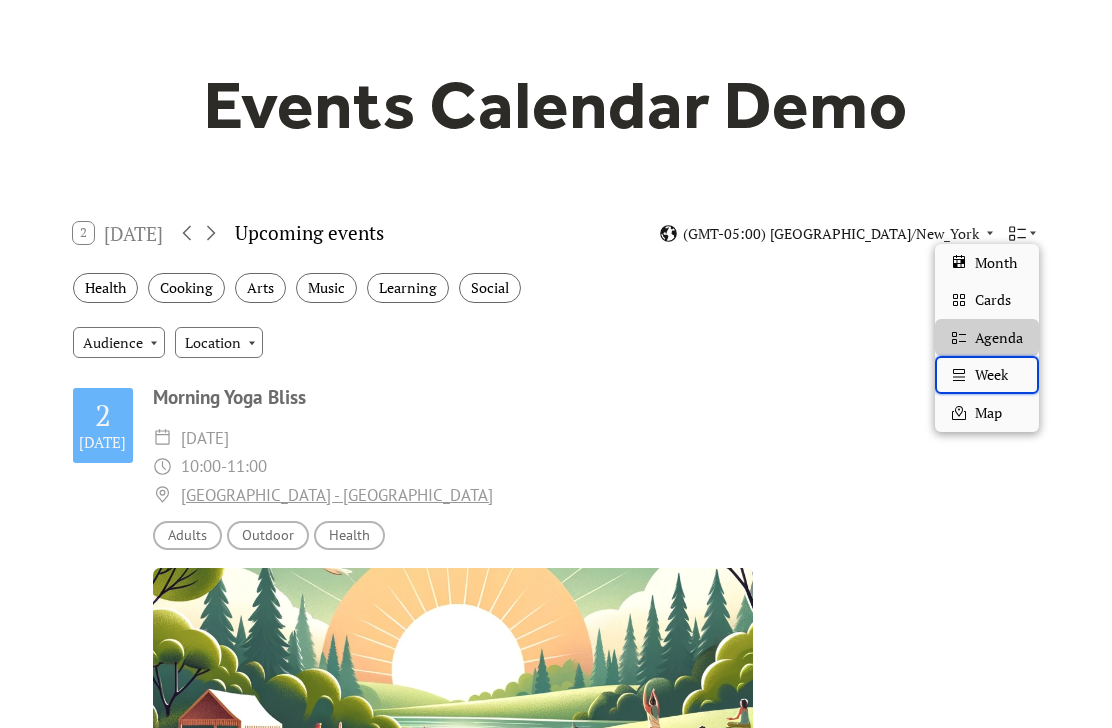 click on "Week" at bounding box center (991, 375) 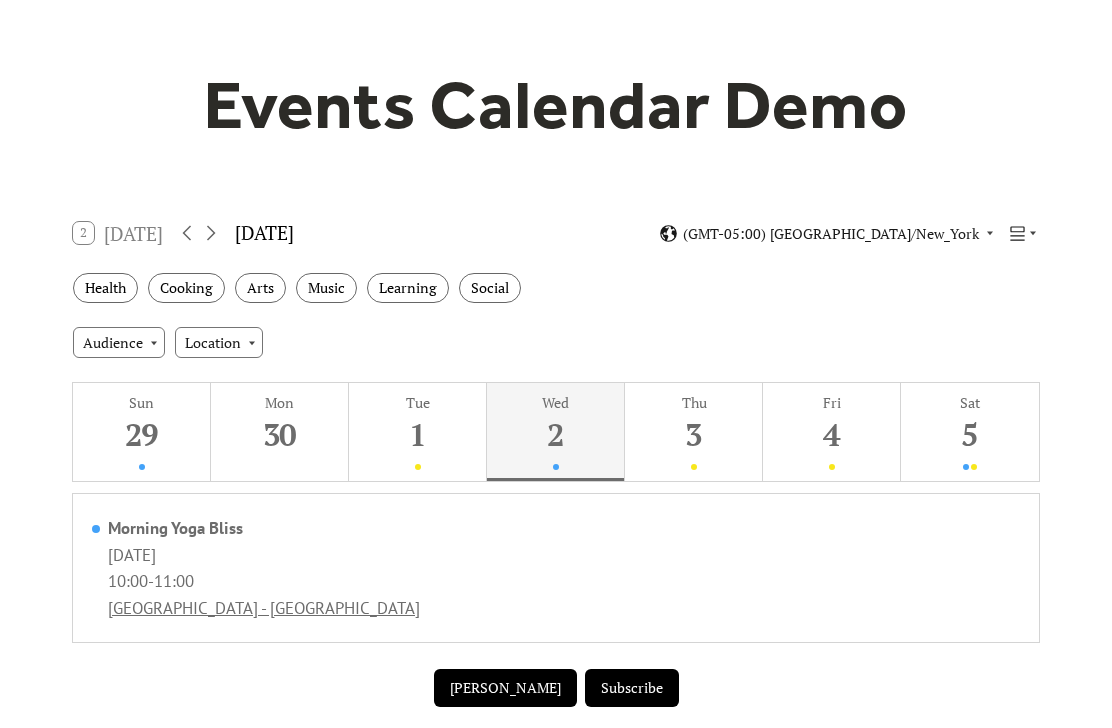 click 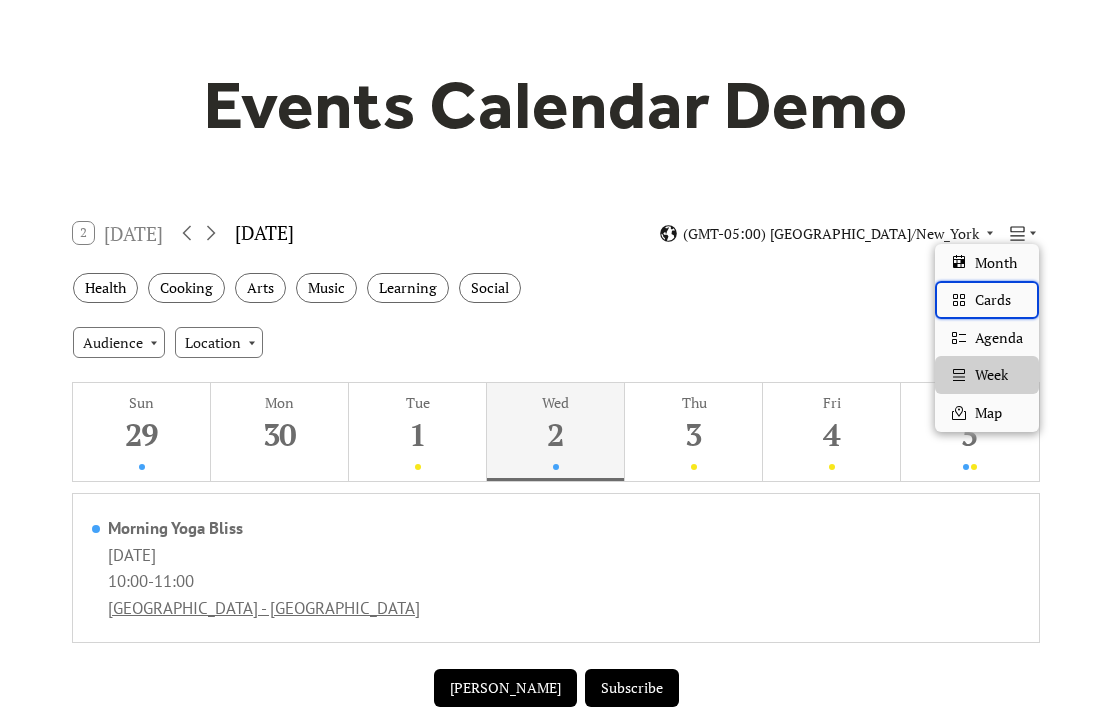 click on "Cards" at bounding box center (993, 300) 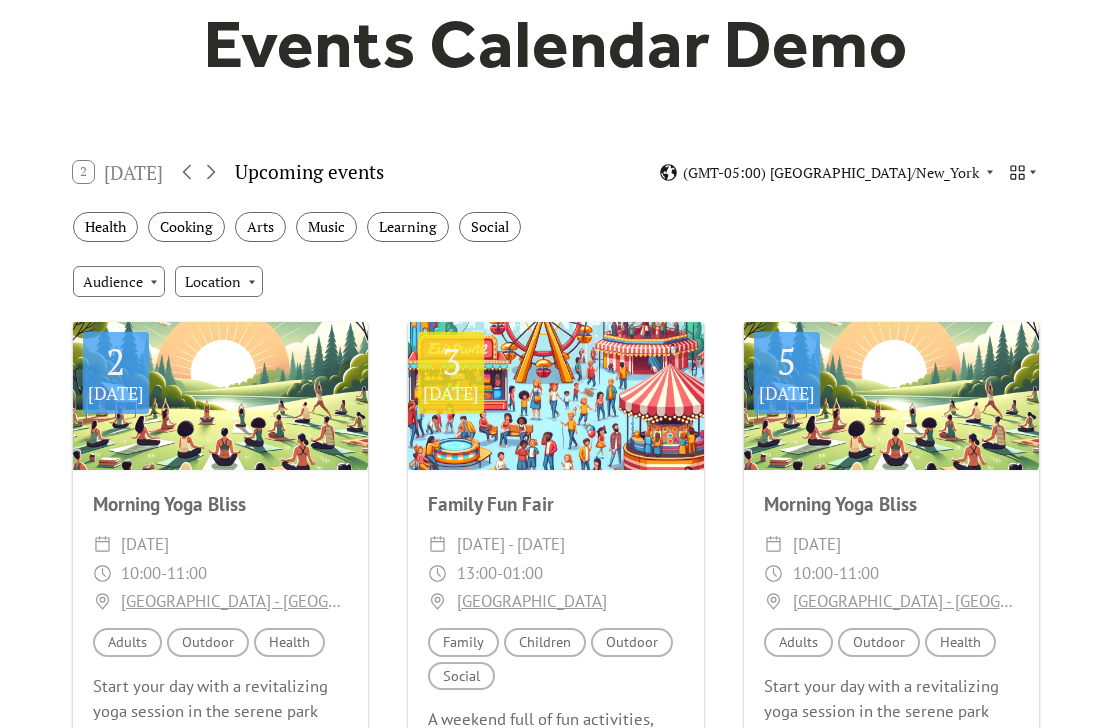 scroll, scrollTop: 197, scrollLeft: 0, axis: vertical 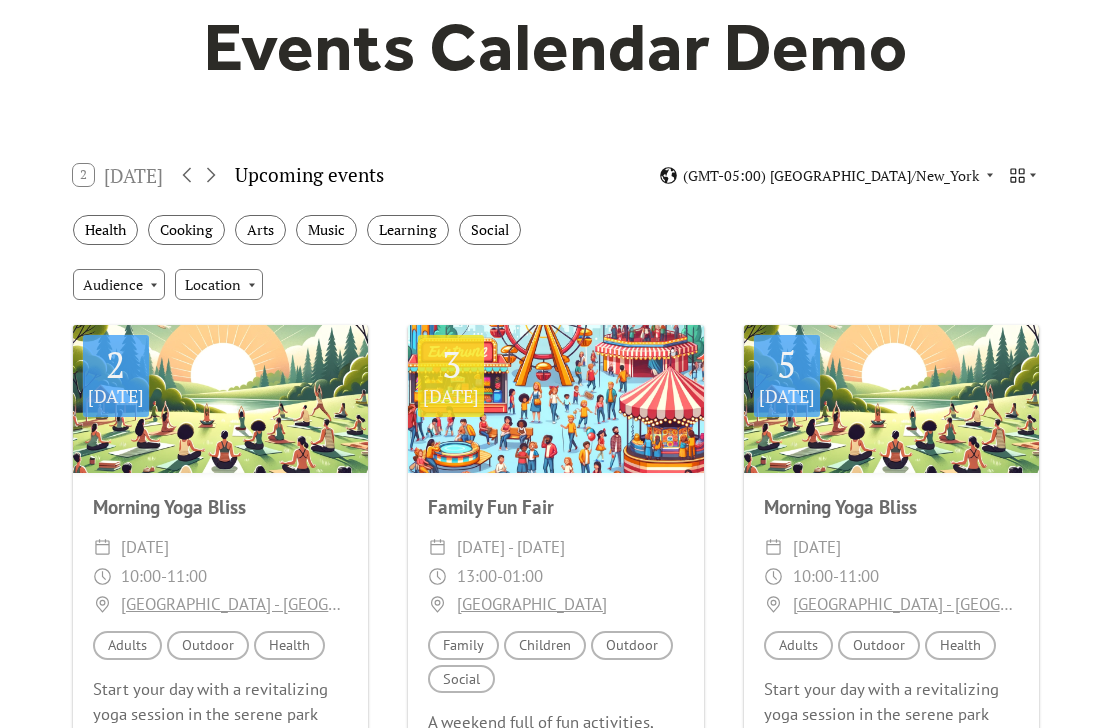 click 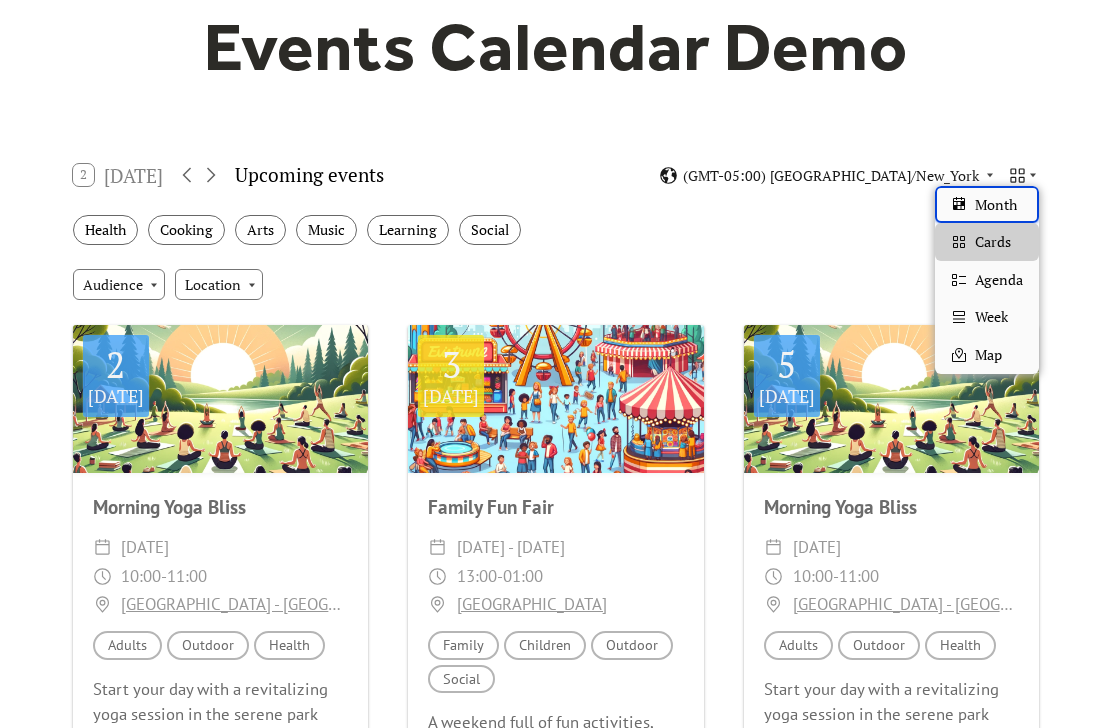 click on "Month" at bounding box center [996, 205] 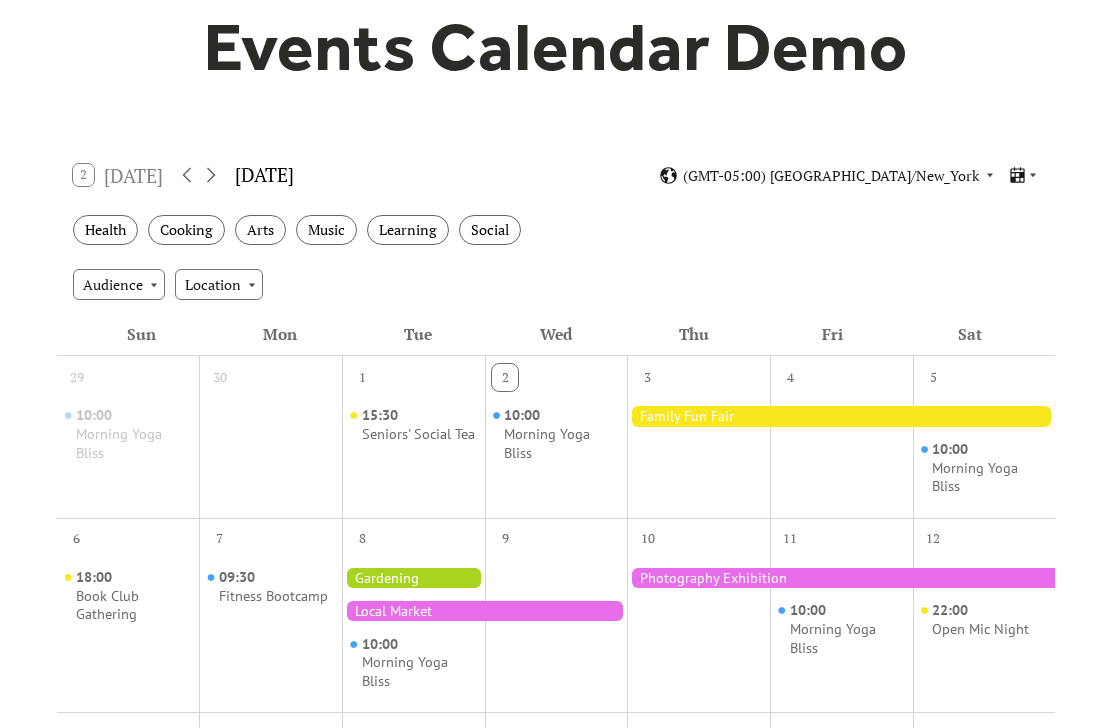 click at bounding box center [1023, 175] 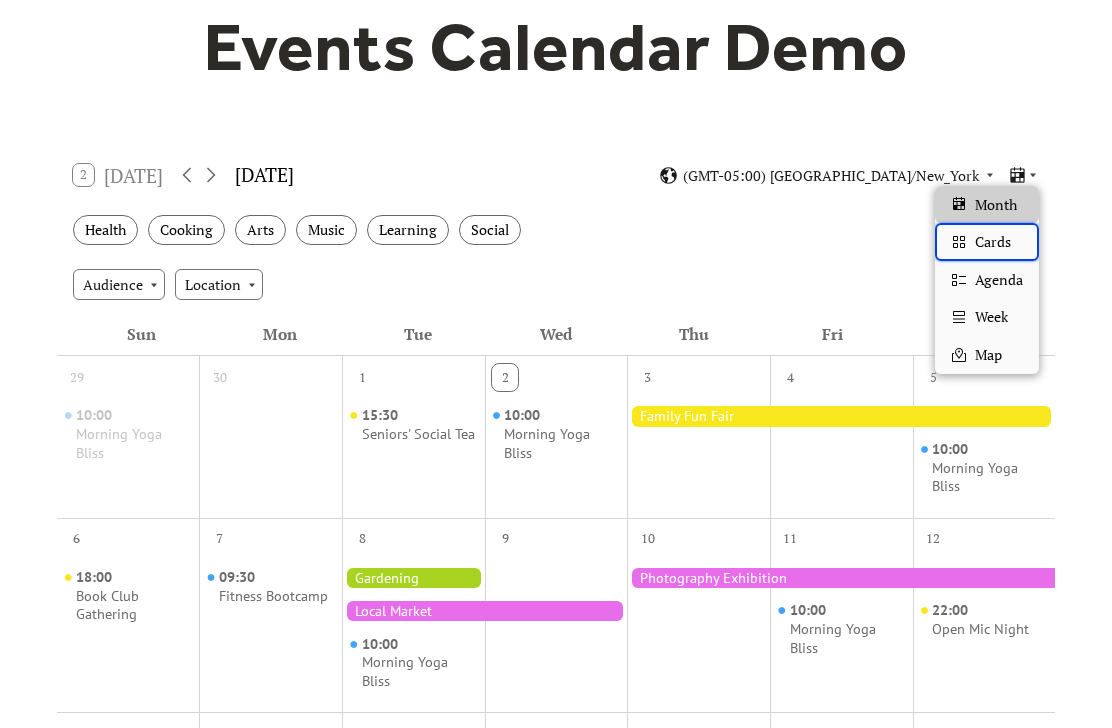 click on "Cards" at bounding box center (993, 242) 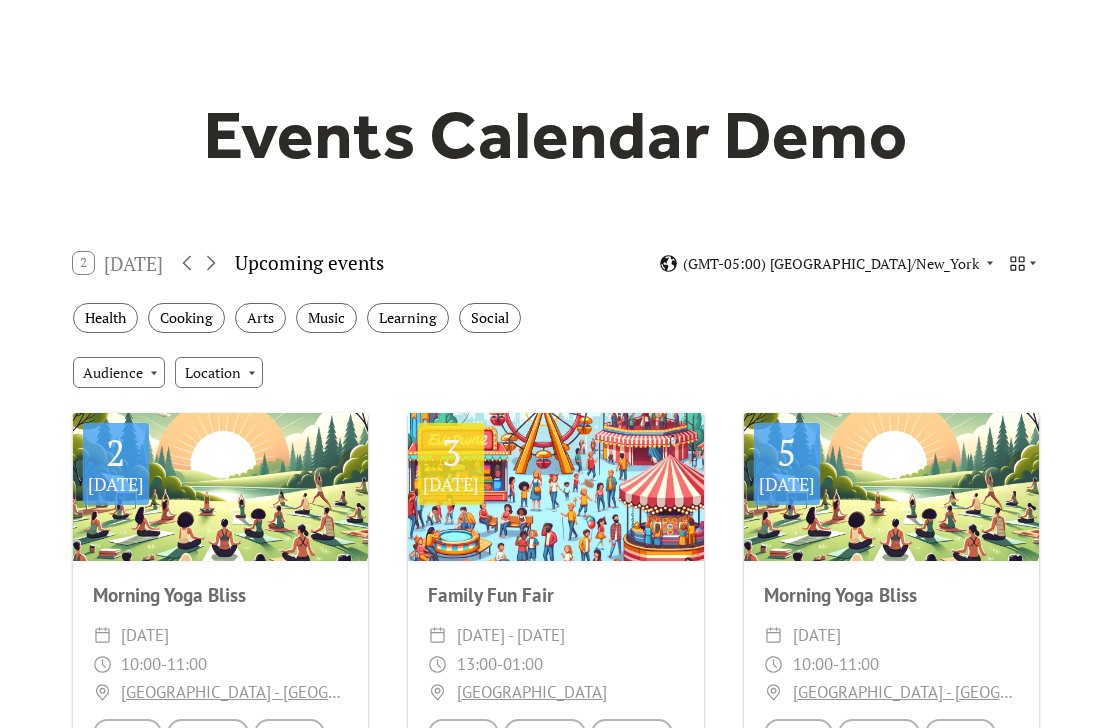 scroll, scrollTop: 0, scrollLeft: 0, axis: both 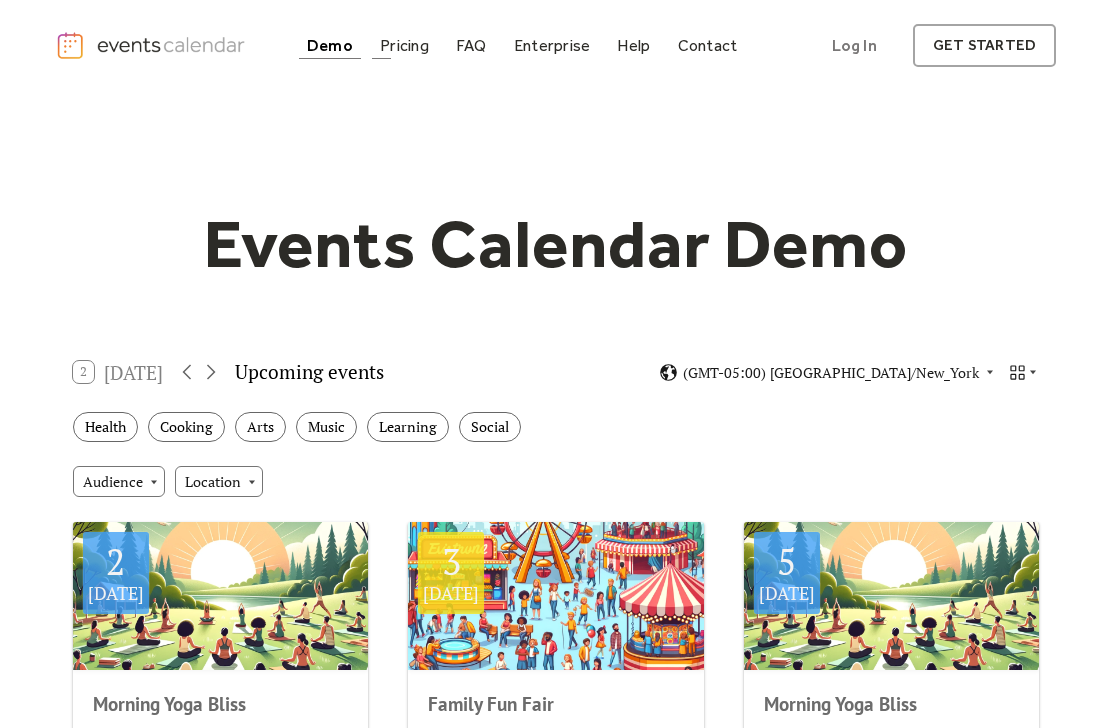 click on "Pricing" at bounding box center (404, 45) 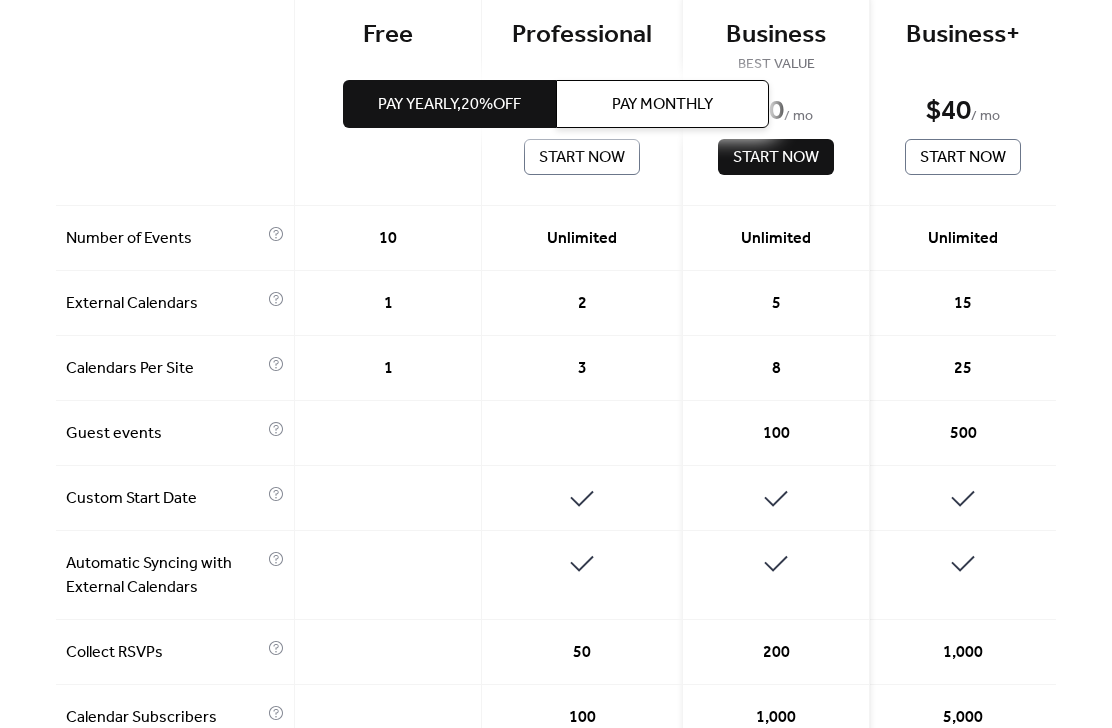 scroll, scrollTop: 0, scrollLeft: 0, axis: both 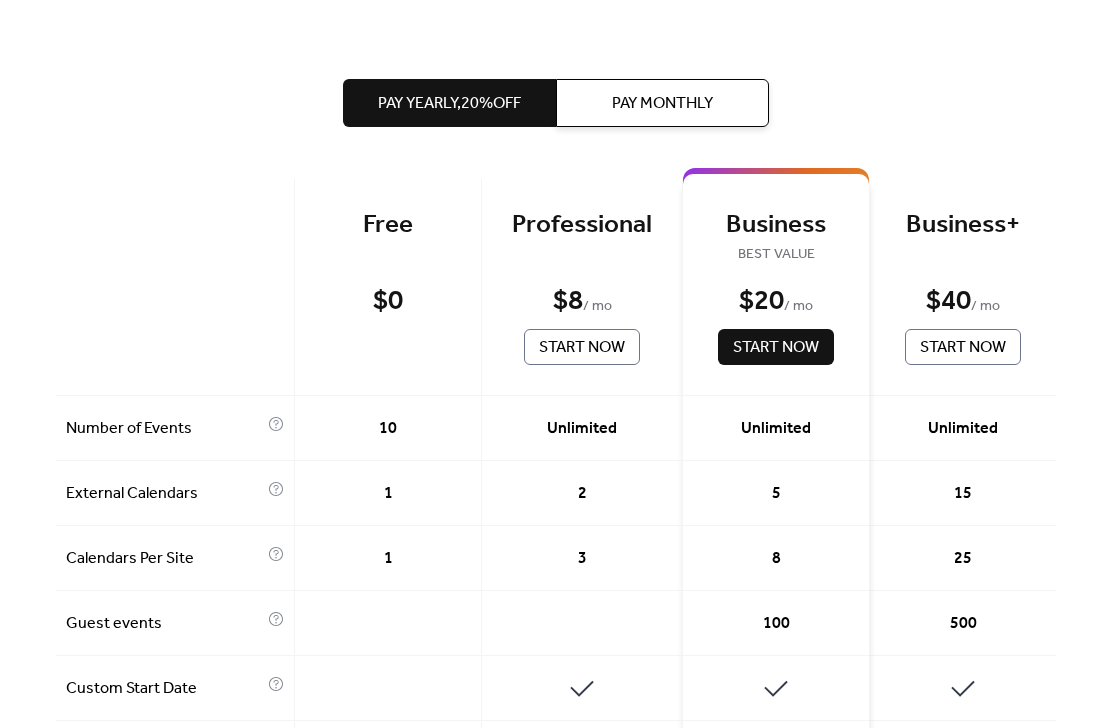 click on "Business+" at bounding box center (963, 226) 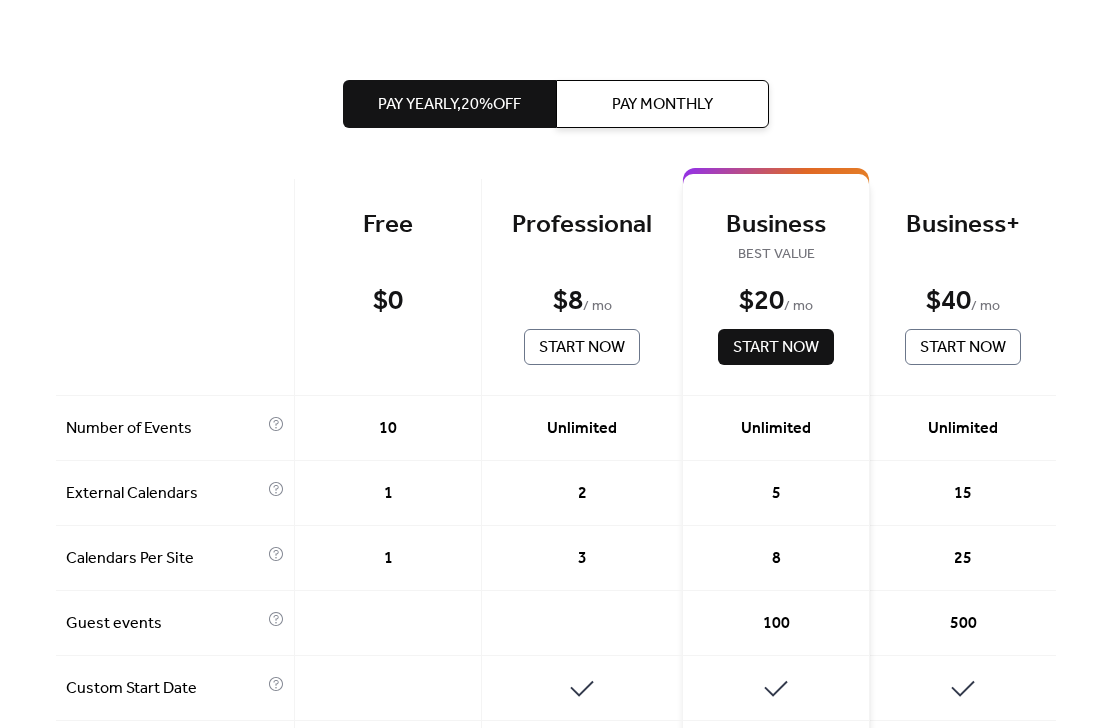 click on "External Calendars" at bounding box center (176, 493) 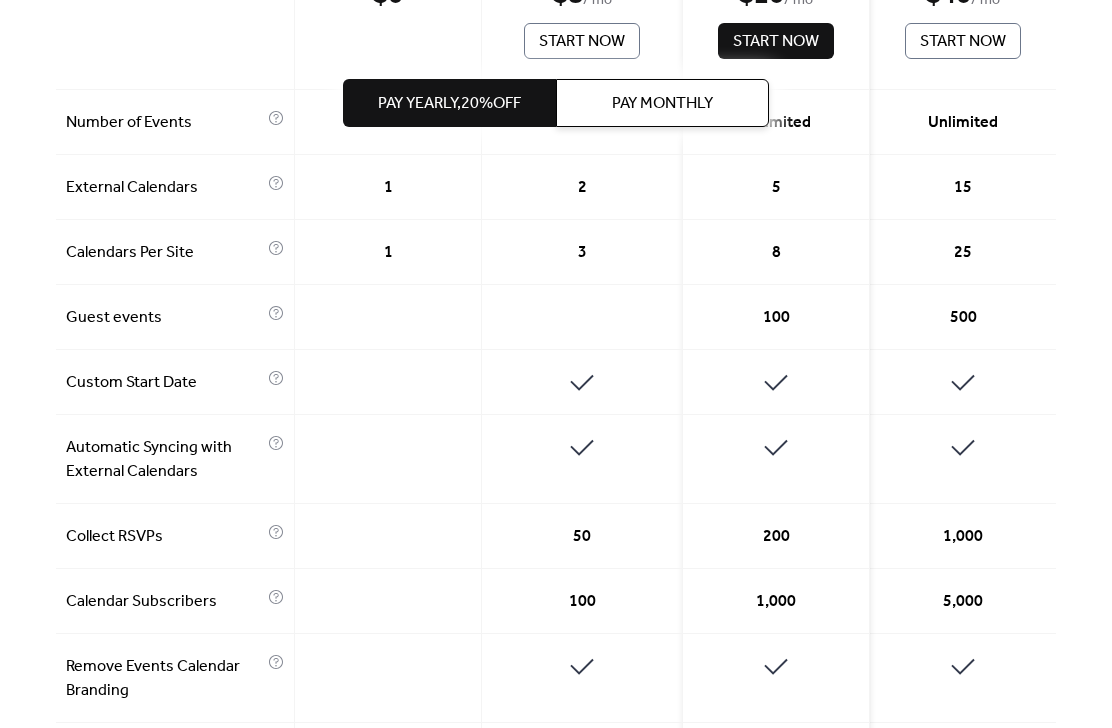 scroll, scrollTop: 709, scrollLeft: 0, axis: vertical 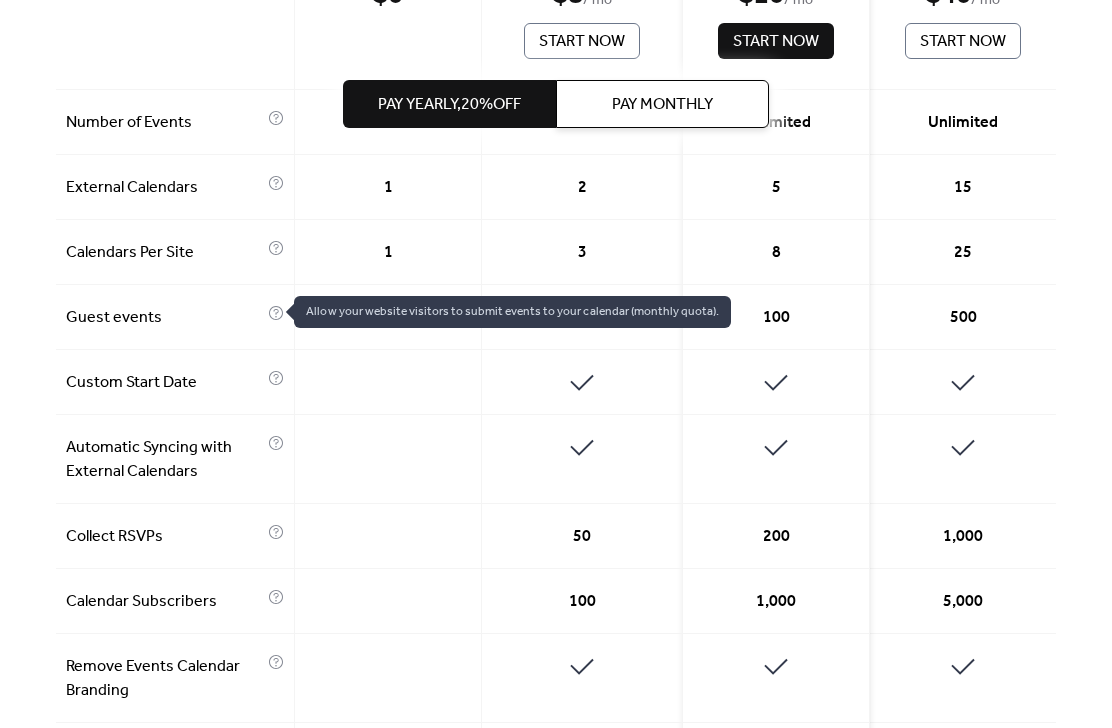 click on "1" at bounding box center [388, 252] 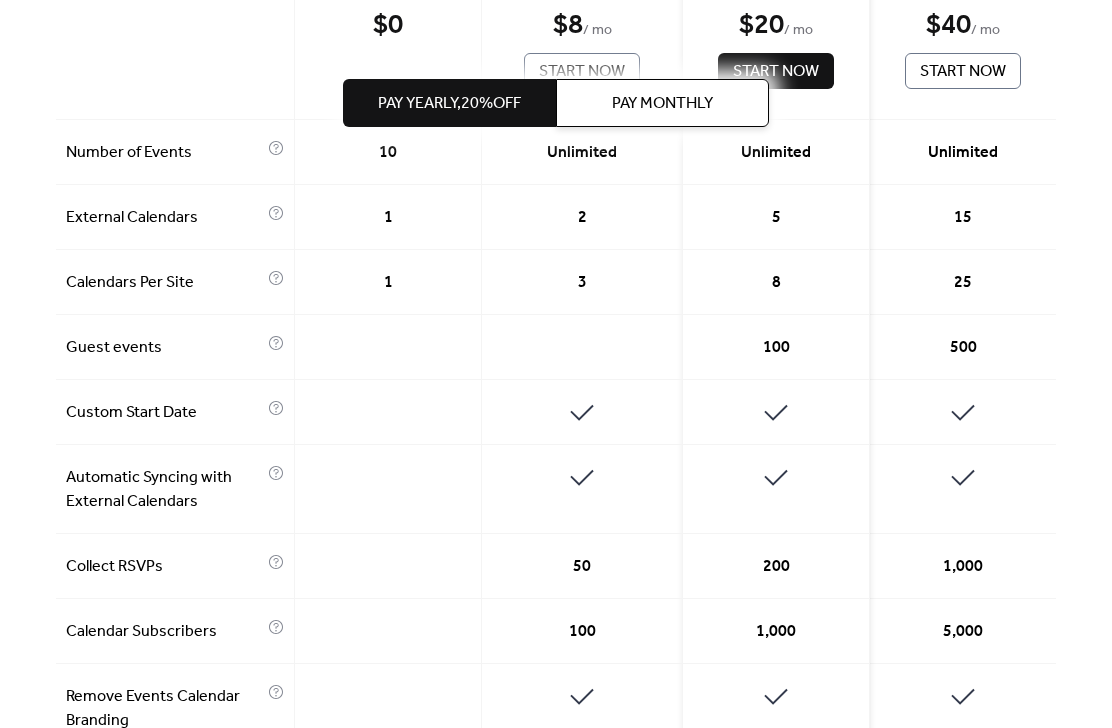 scroll, scrollTop: 681, scrollLeft: 0, axis: vertical 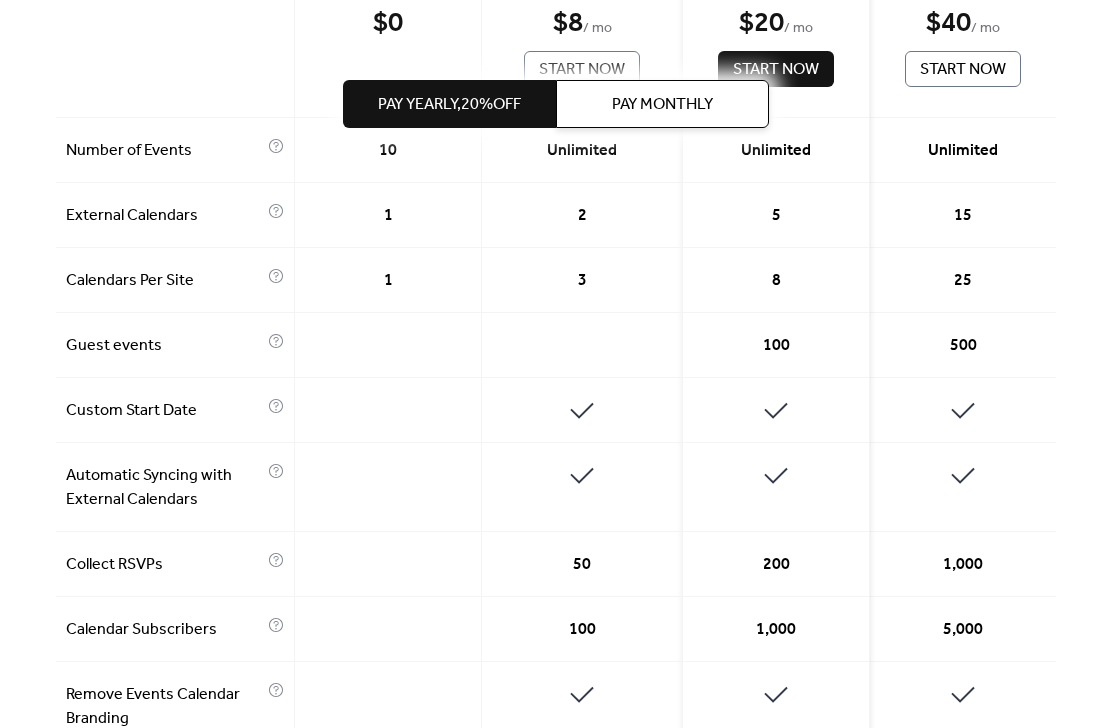 click at bounding box center [276, 345] 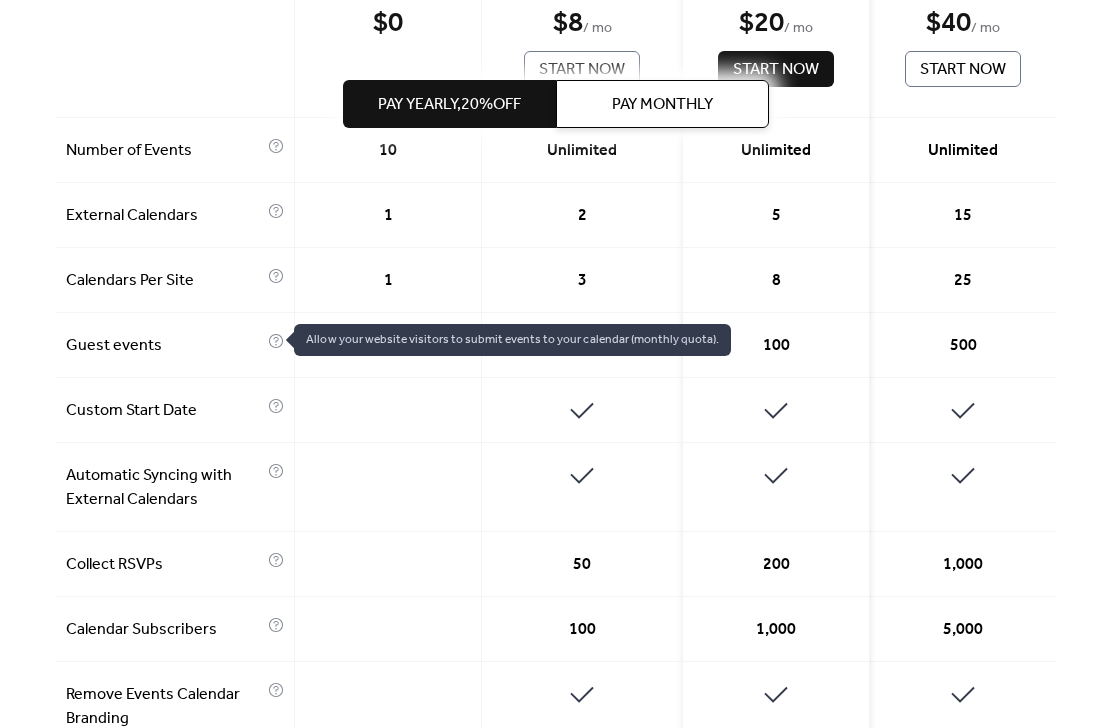 click on "25" at bounding box center [963, 280] 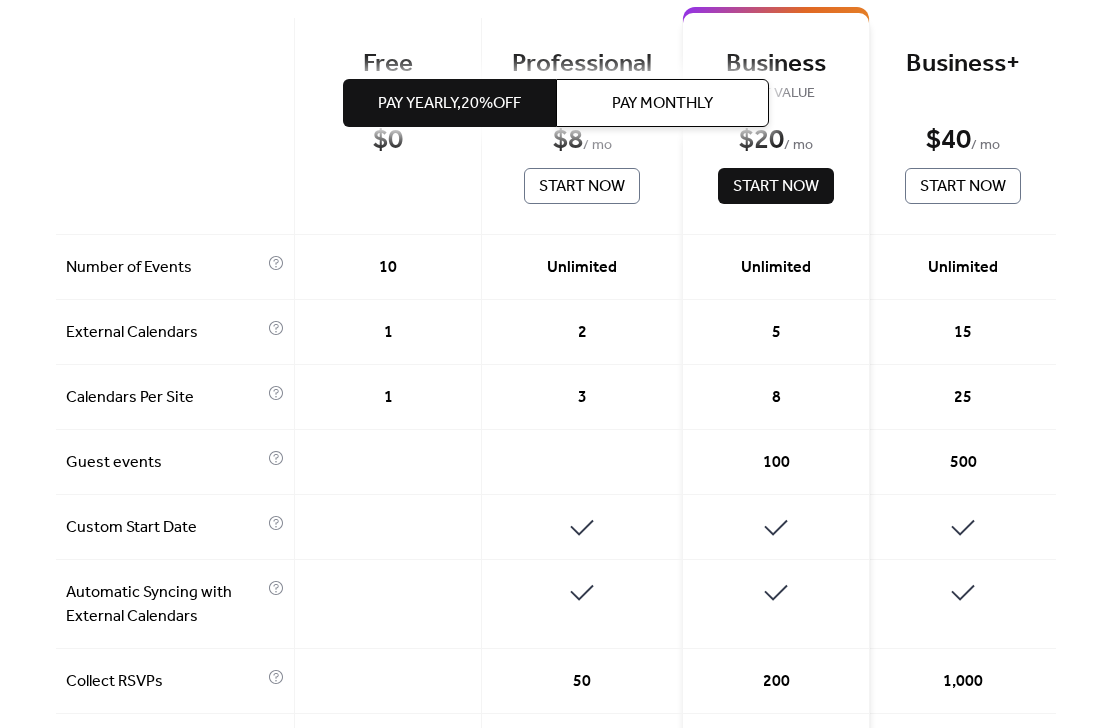 scroll, scrollTop: 564, scrollLeft: 0, axis: vertical 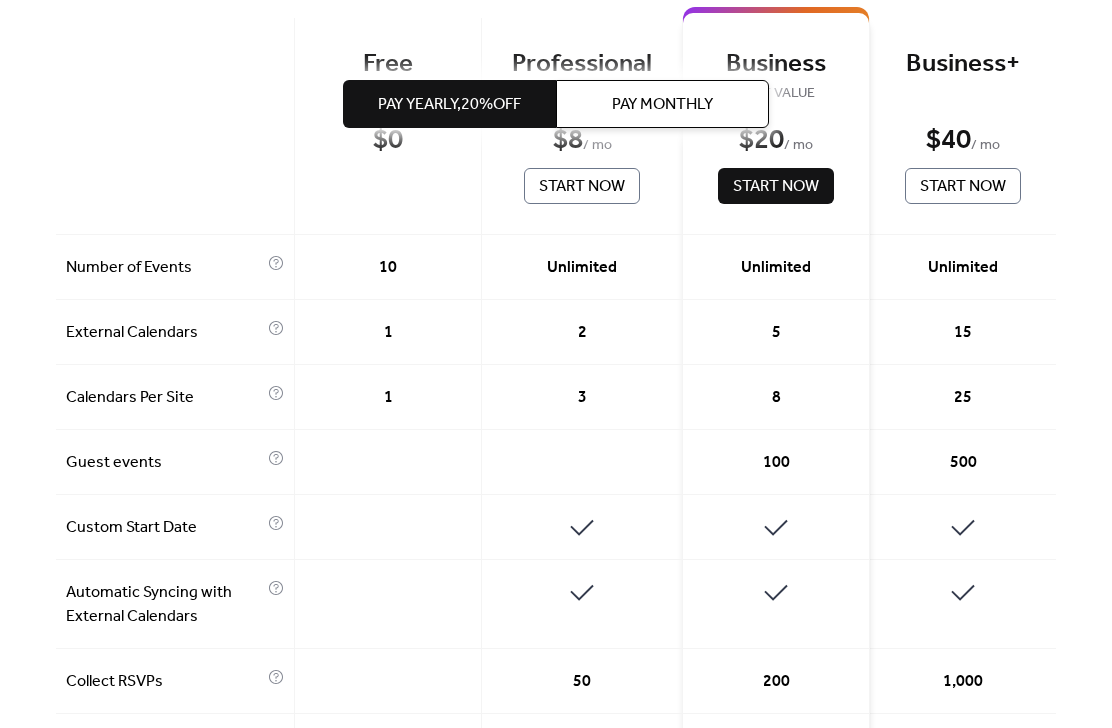 click on "Get the best of your Events Calendar Pay Yearly,  20%  off Pay Monthly Free $ 0 Start Now Professional $ 8 / mo Start Now Business BEST VALUE $ 20 / mo Start Now Business+ $ 40 / mo Start Now Number of Events 10 Unlimited Unlimited Unlimited External Calendars 1 2 5 15 Calendars Per Site 1 3 8 25 Guest events 100 500 Custom Start Date Automatic Syncing with External Calendars Collect RSVPs 50 200 1,000 Calendar Subscribers 100 1,000 5,000 Remove Events Calendar Branding Default to Local Timezone Allow Visitors to Change Timezones Allow Multiple Views Expanded Month Layout Categories Google Calendar Images Priority Support Monthly Views 1,000 100,000 500,000 1,500,000 $ 0 Start Now $ 8 / month Start Now $ 20 / month Start Now $ 40 / month Start Now" at bounding box center [556, 663] 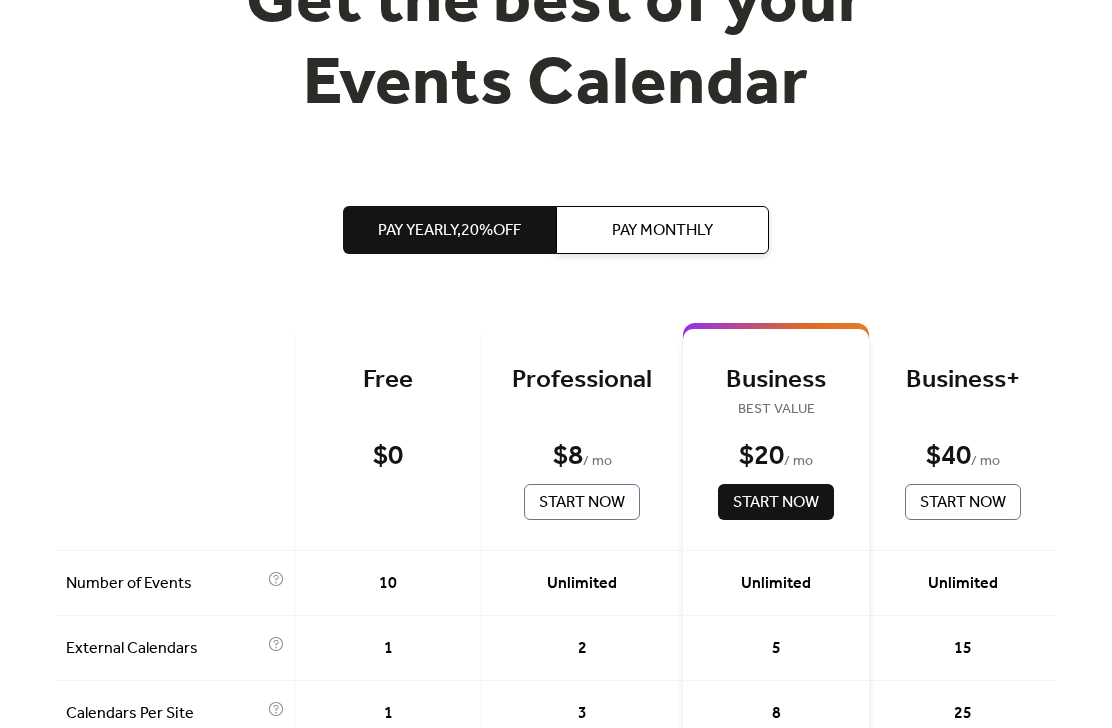 click on "Pay Monthly" at bounding box center [662, 232] 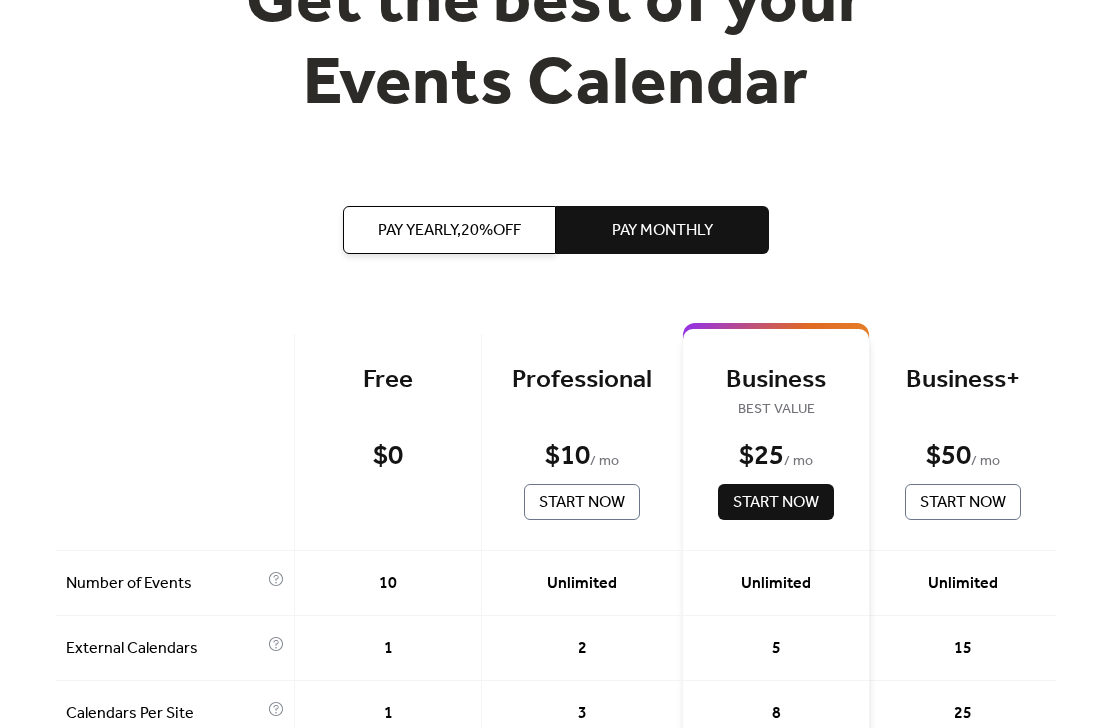 scroll, scrollTop: 248, scrollLeft: 0, axis: vertical 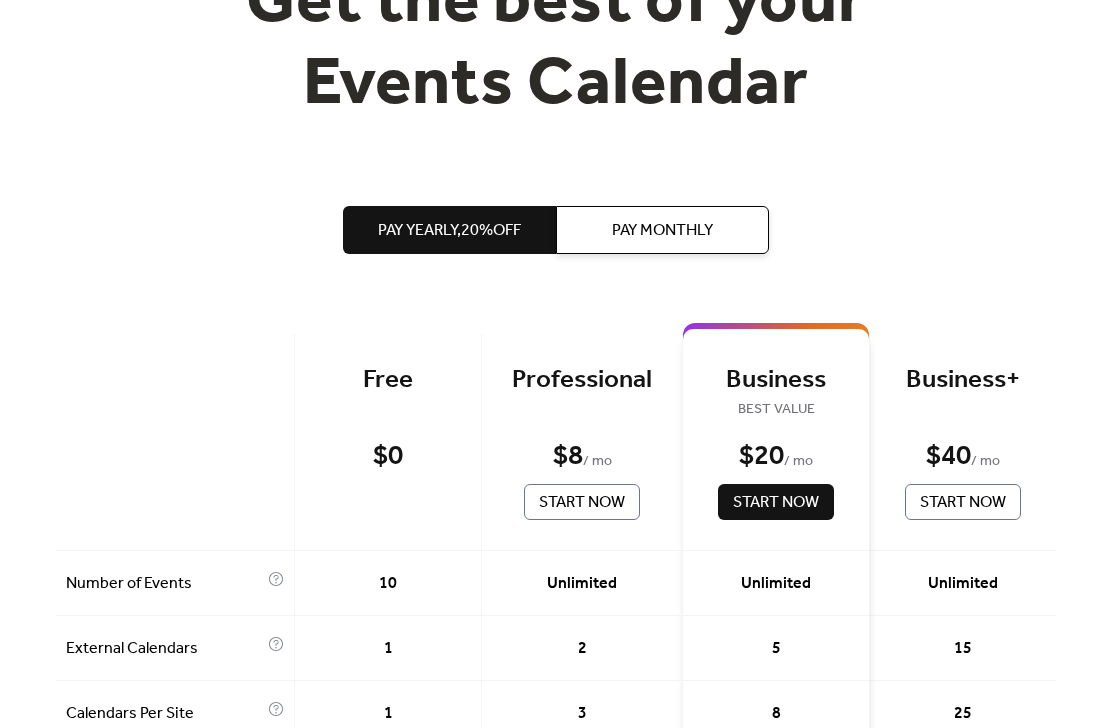 click on "Pay Monthly" at bounding box center (662, 231) 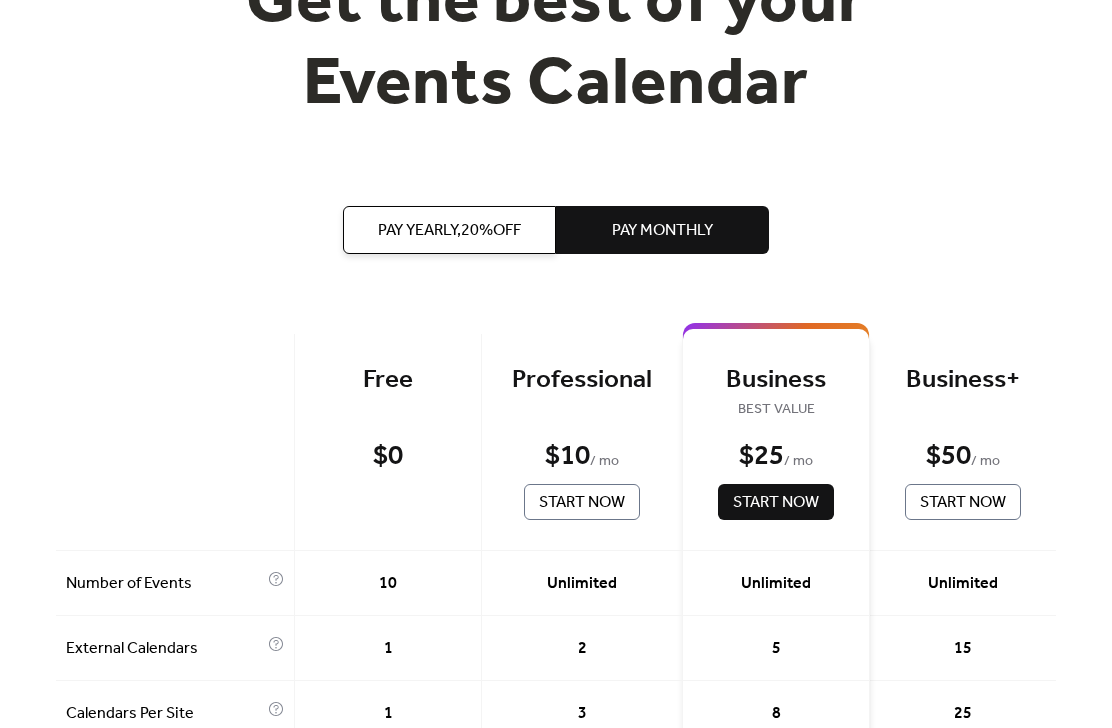 click on "Pay Yearly,  20%  off" at bounding box center (449, 231) 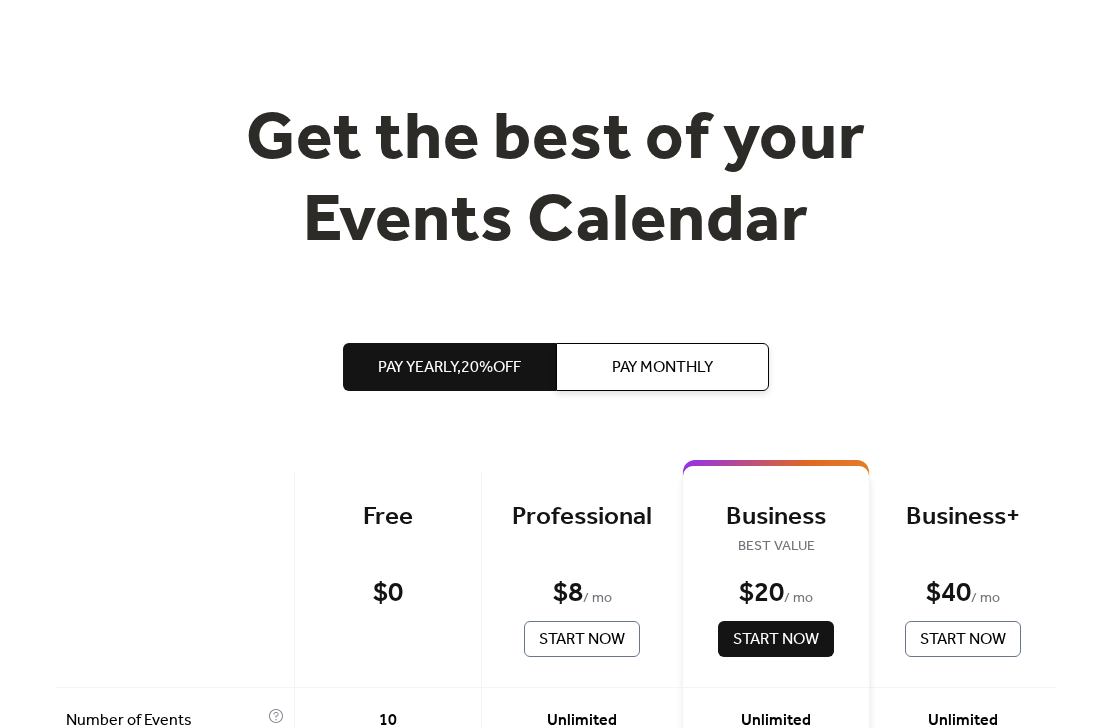 scroll, scrollTop: 0, scrollLeft: 0, axis: both 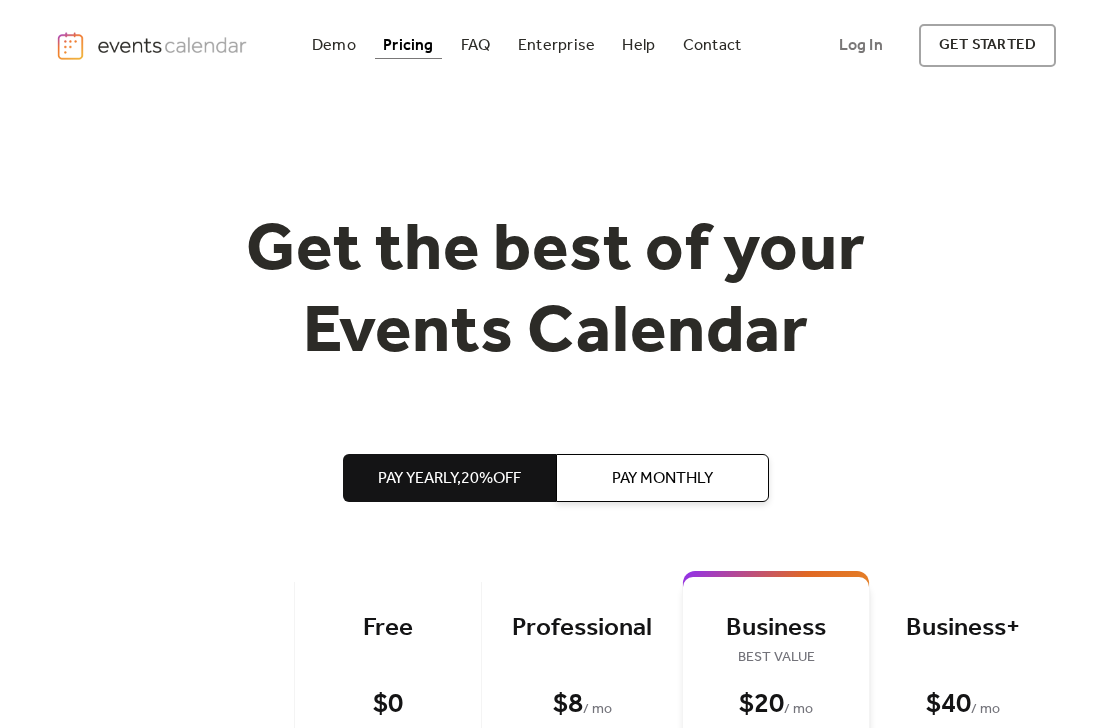 click on "Demo" at bounding box center (334, 45) 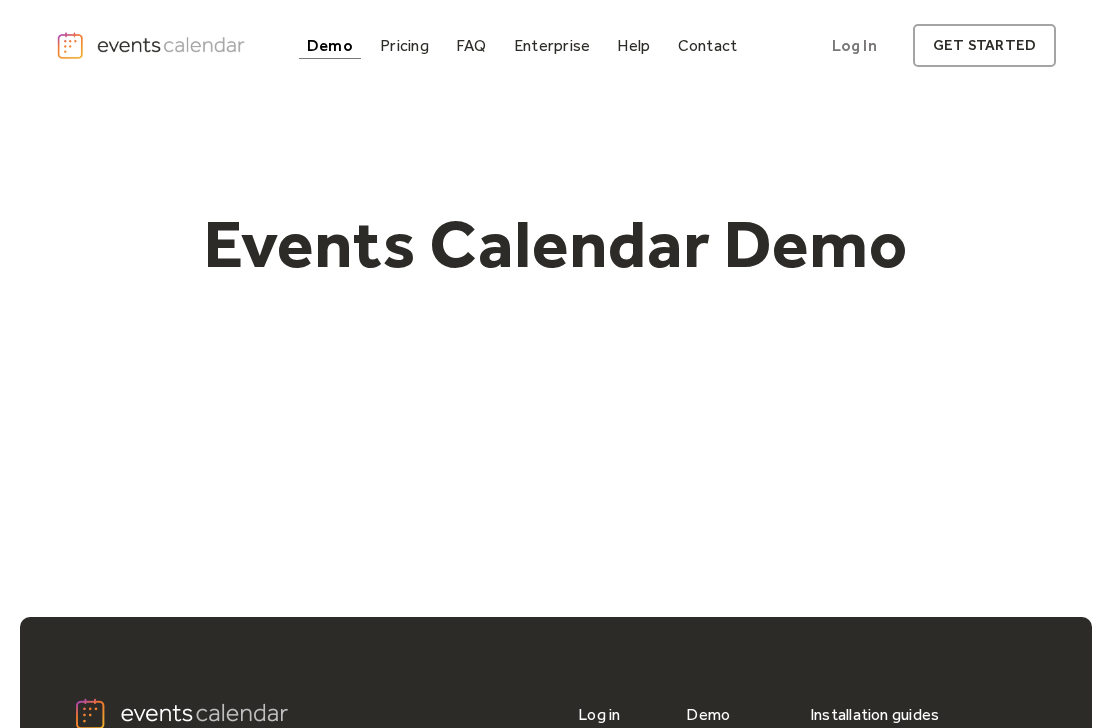 scroll, scrollTop: 0, scrollLeft: 0, axis: both 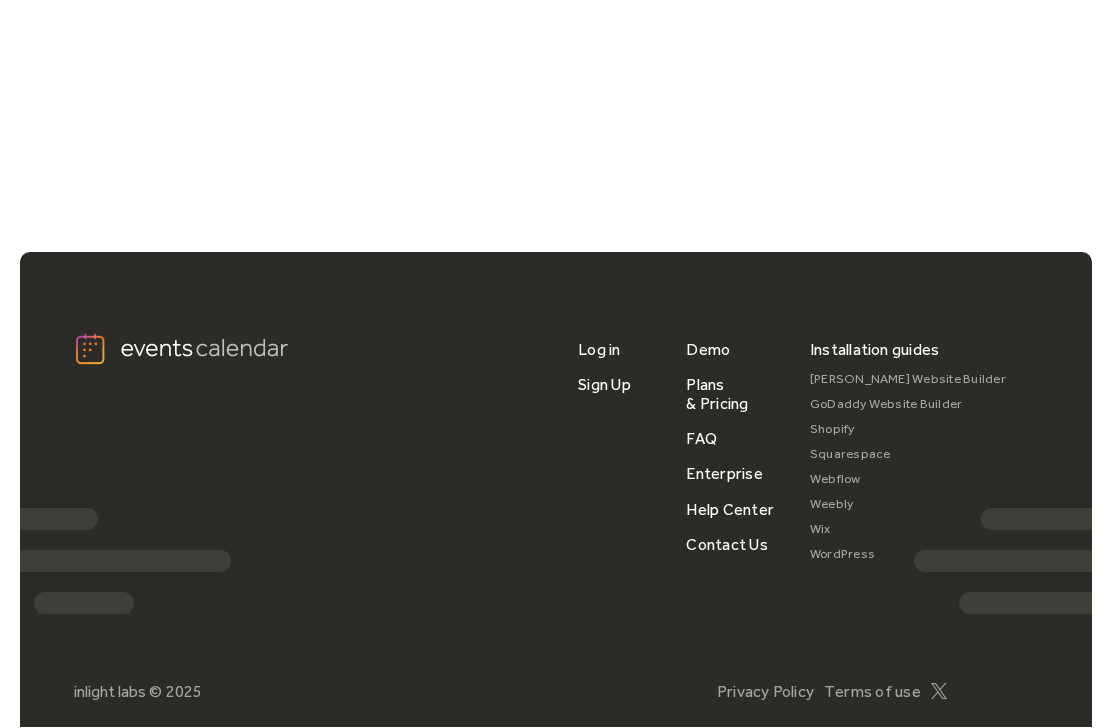 click on "FAQ" at bounding box center [701, 439] 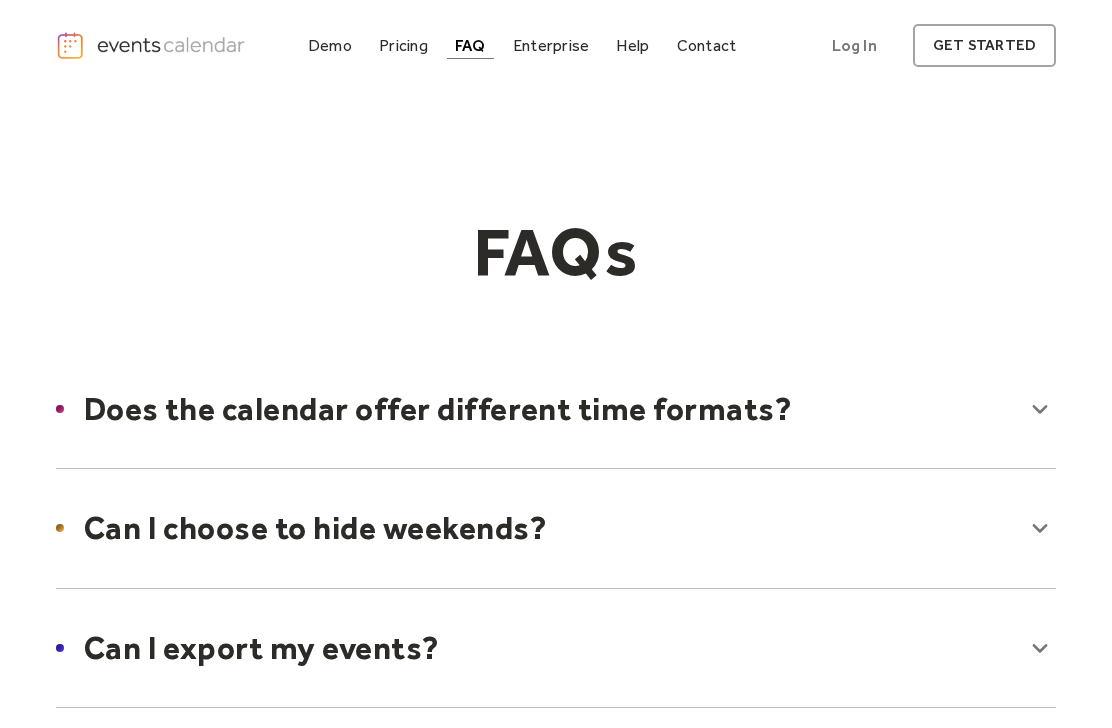 scroll, scrollTop: 0, scrollLeft: 0, axis: both 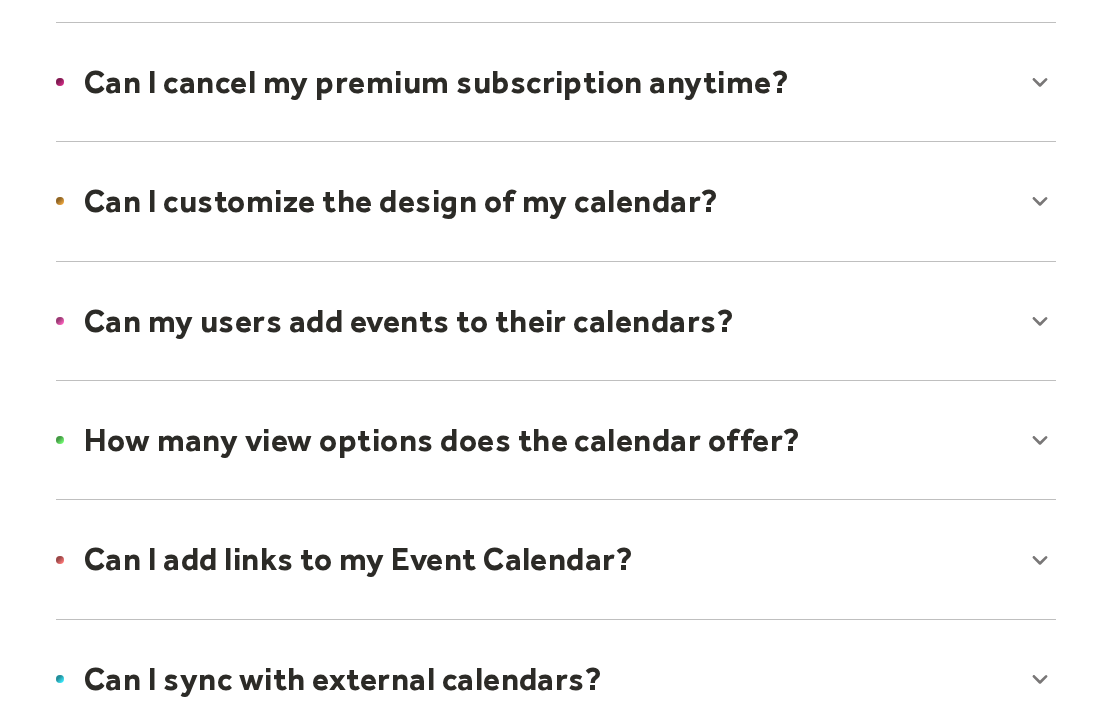click at bounding box center (556, 202) 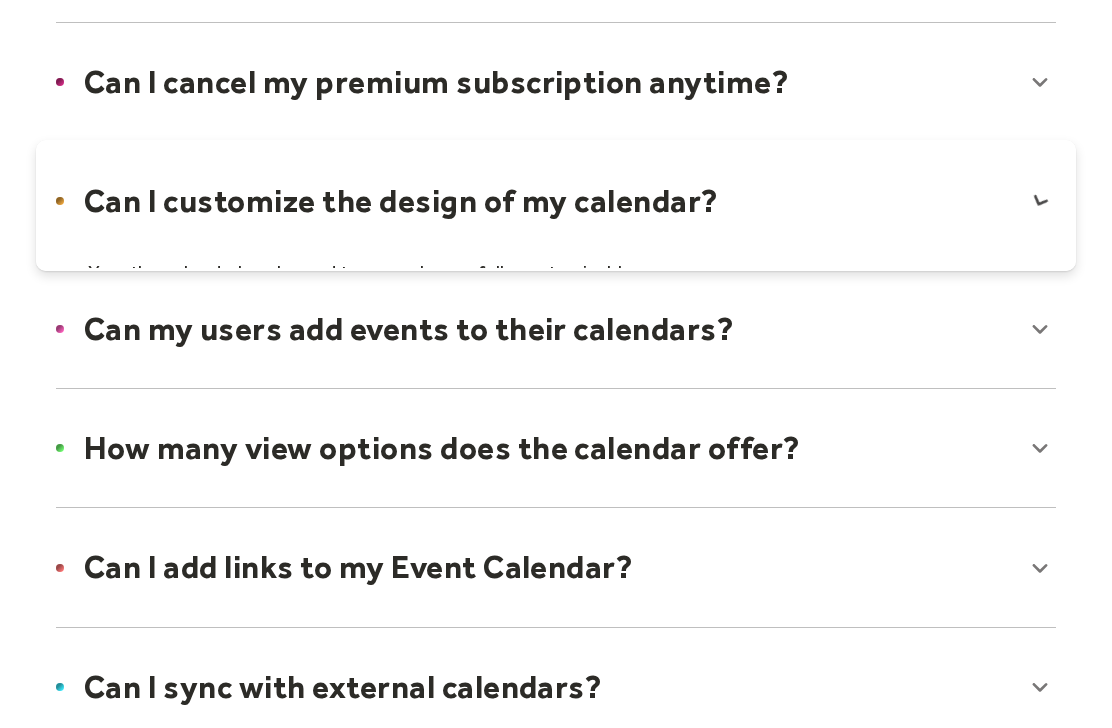 scroll, scrollTop: 1282, scrollLeft: 0, axis: vertical 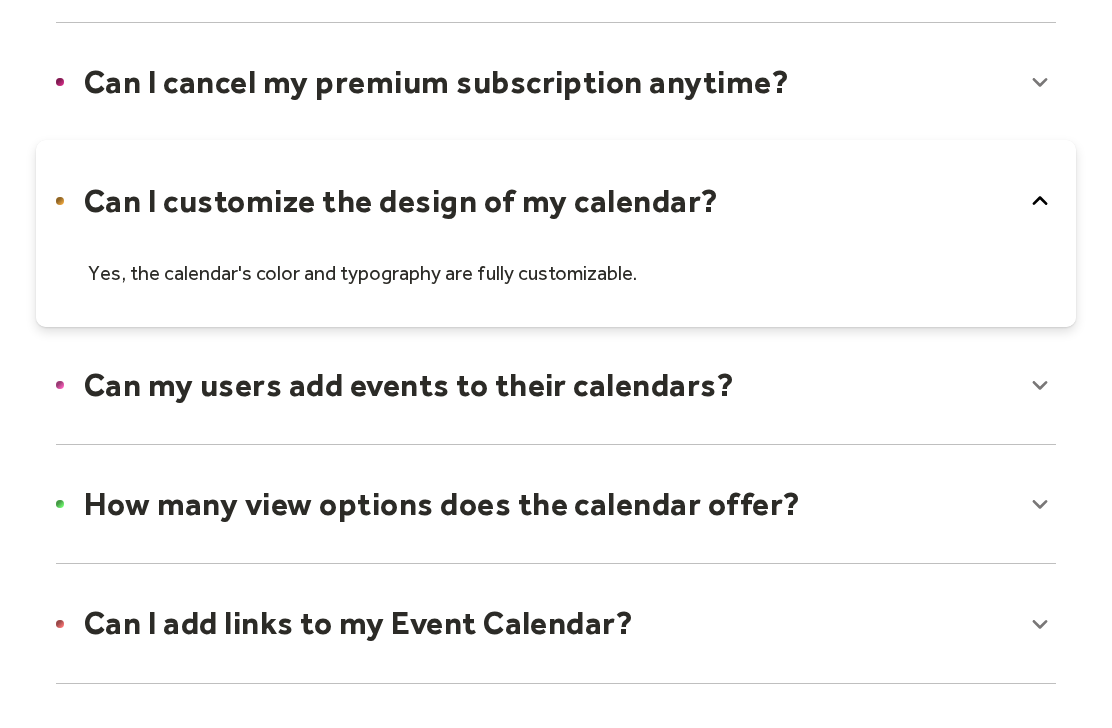 click 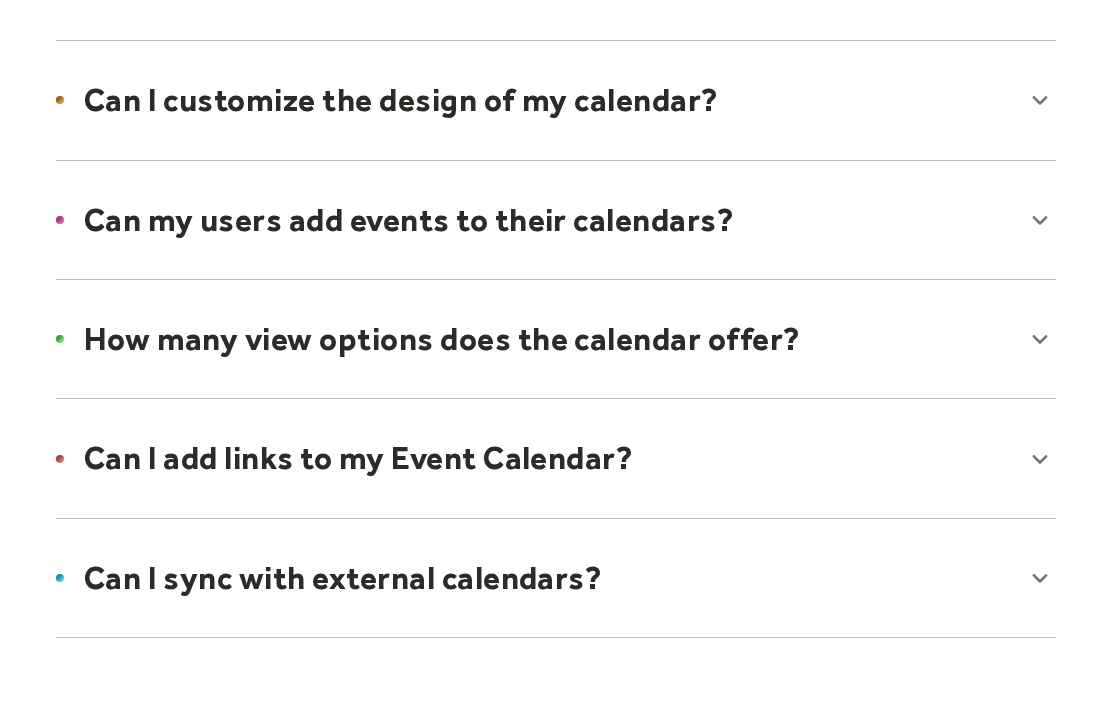 scroll, scrollTop: 1383, scrollLeft: 0, axis: vertical 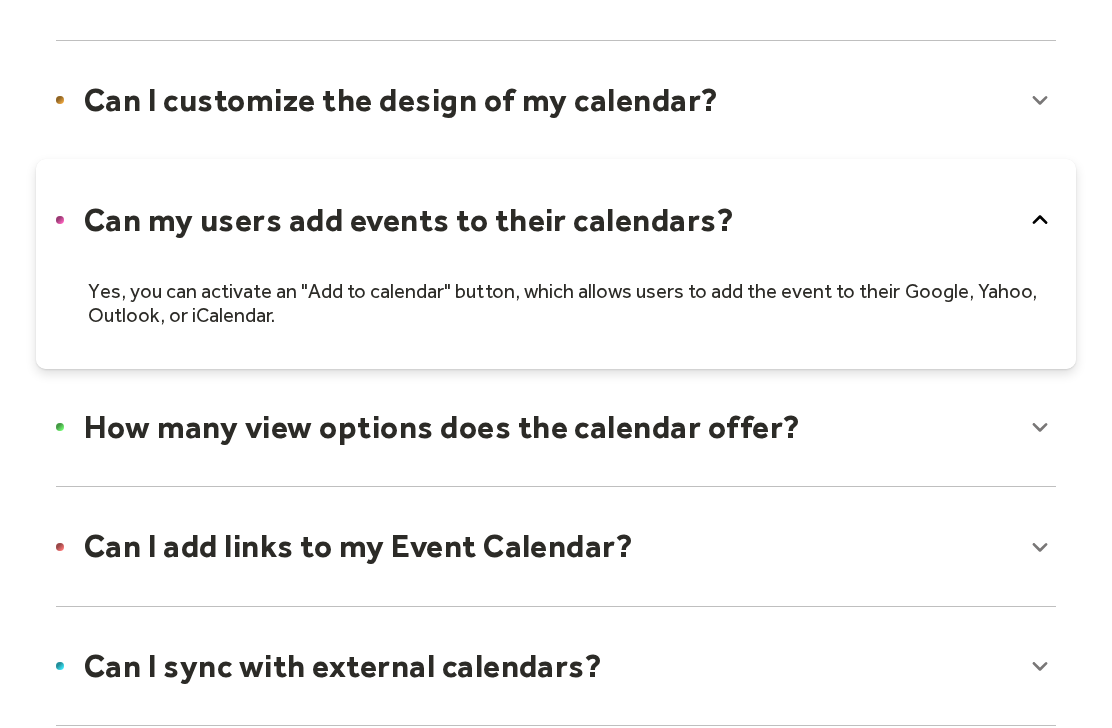 click 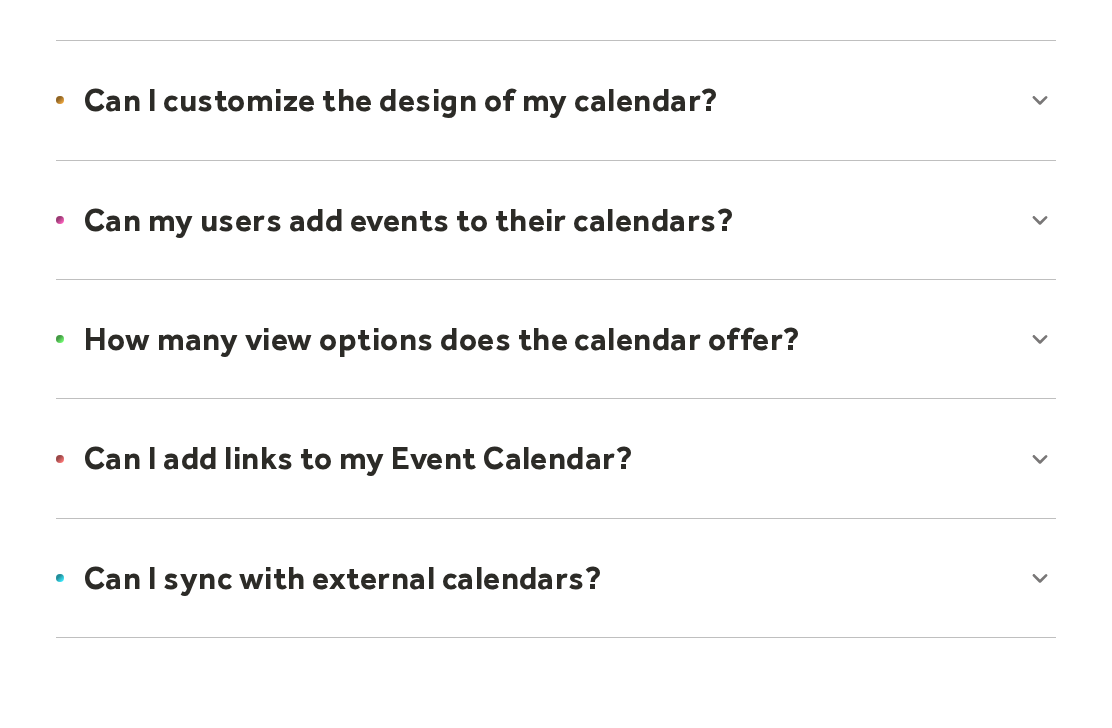 click 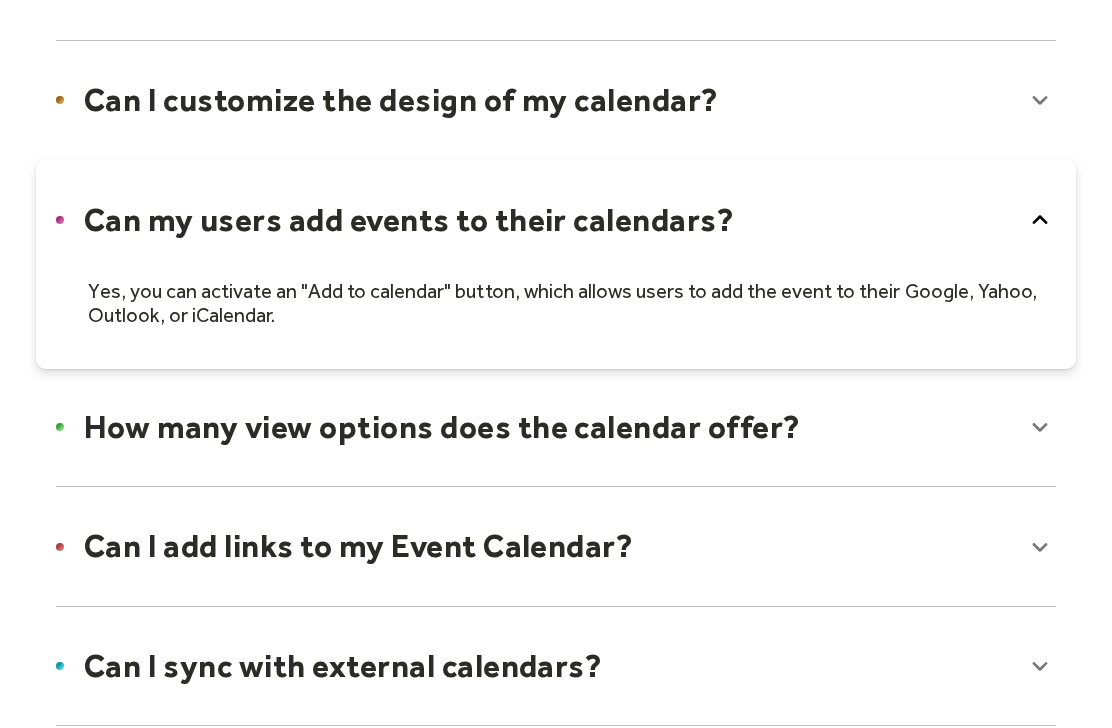 click at bounding box center (556, 264) 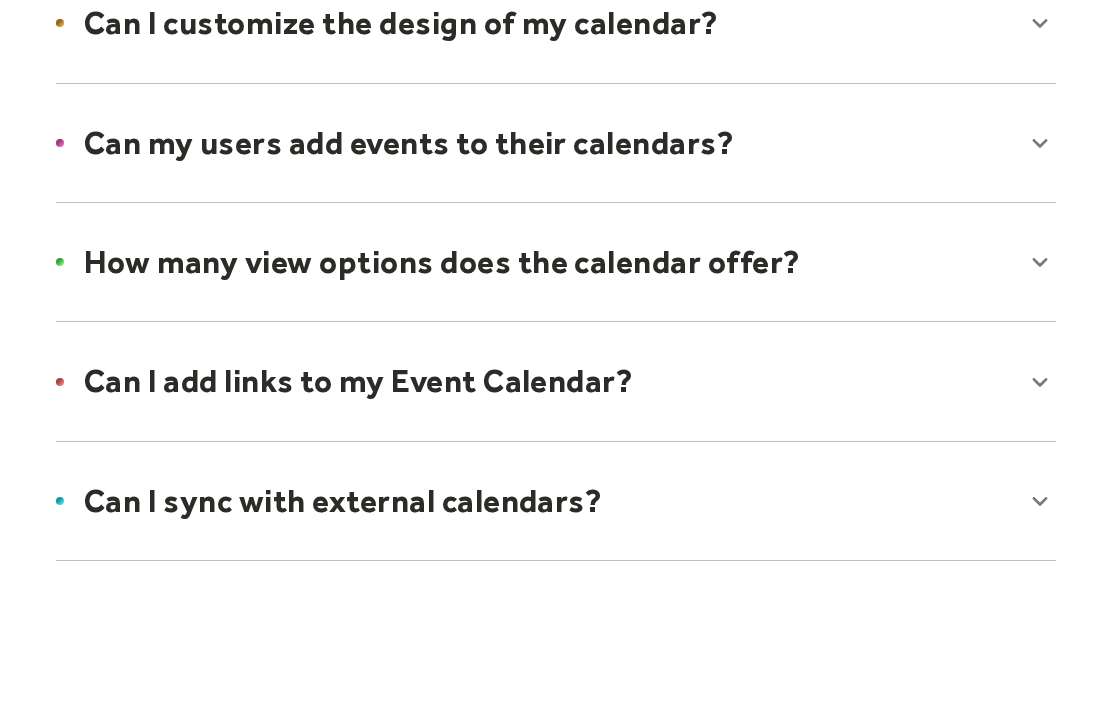 click at bounding box center (556, 263) 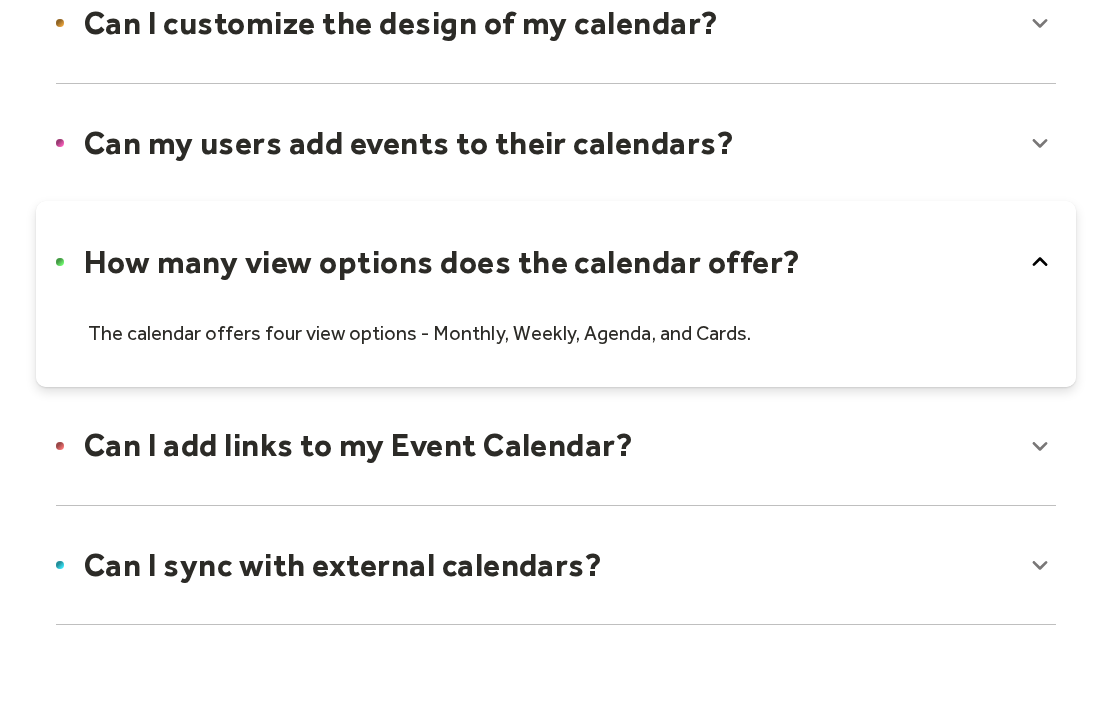click 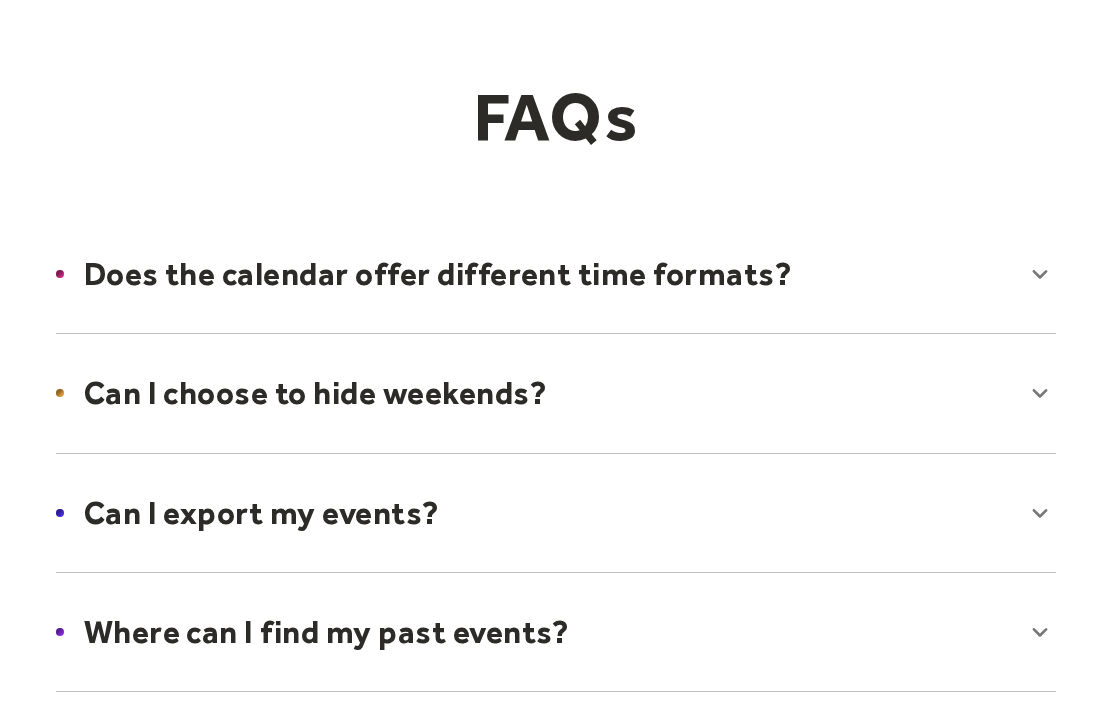 scroll, scrollTop: 0, scrollLeft: 0, axis: both 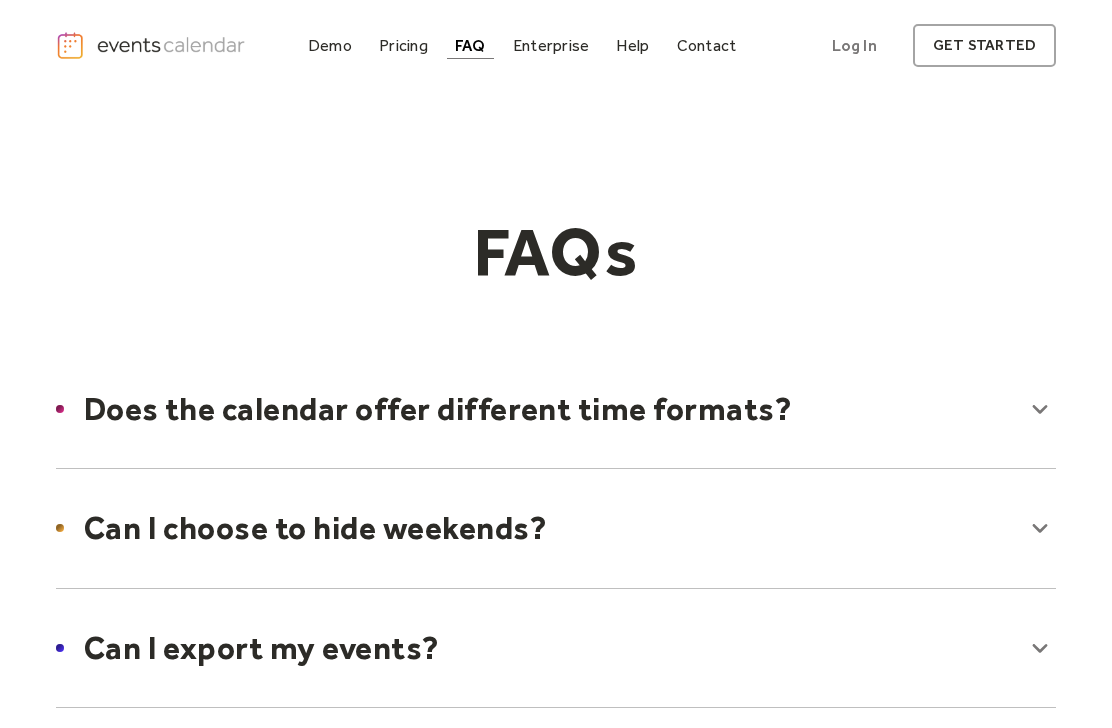 click at bounding box center [152, 46] 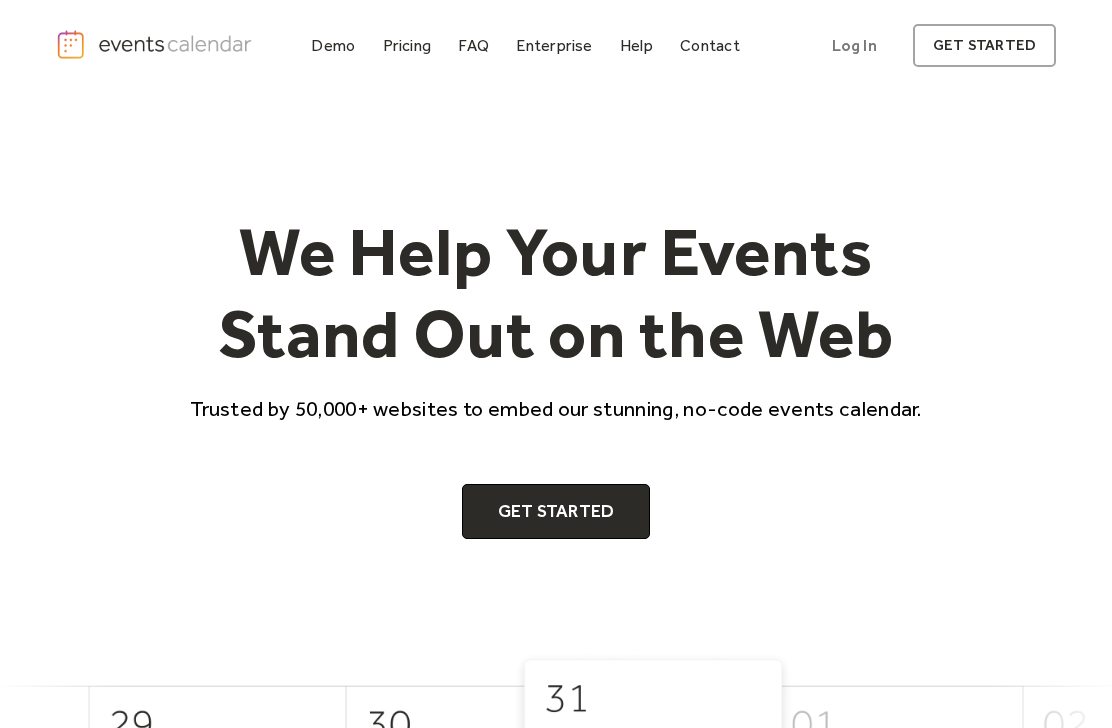 scroll, scrollTop: 0, scrollLeft: 0, axis: both 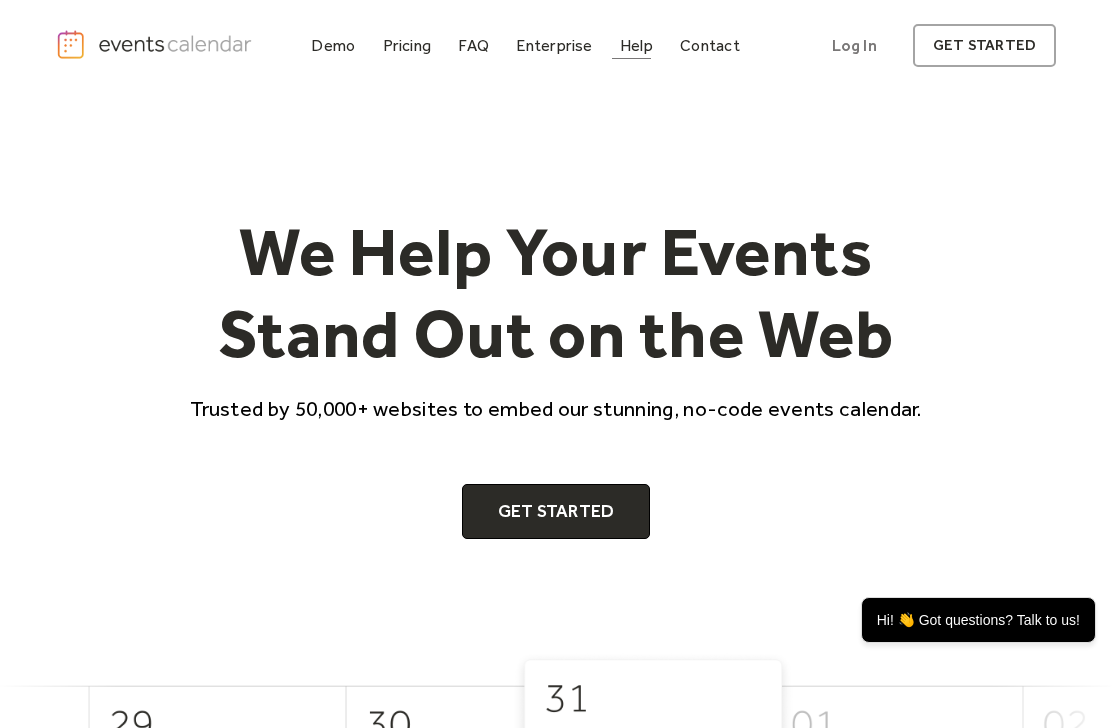 click on "Help" at bounding box center (636, 45) 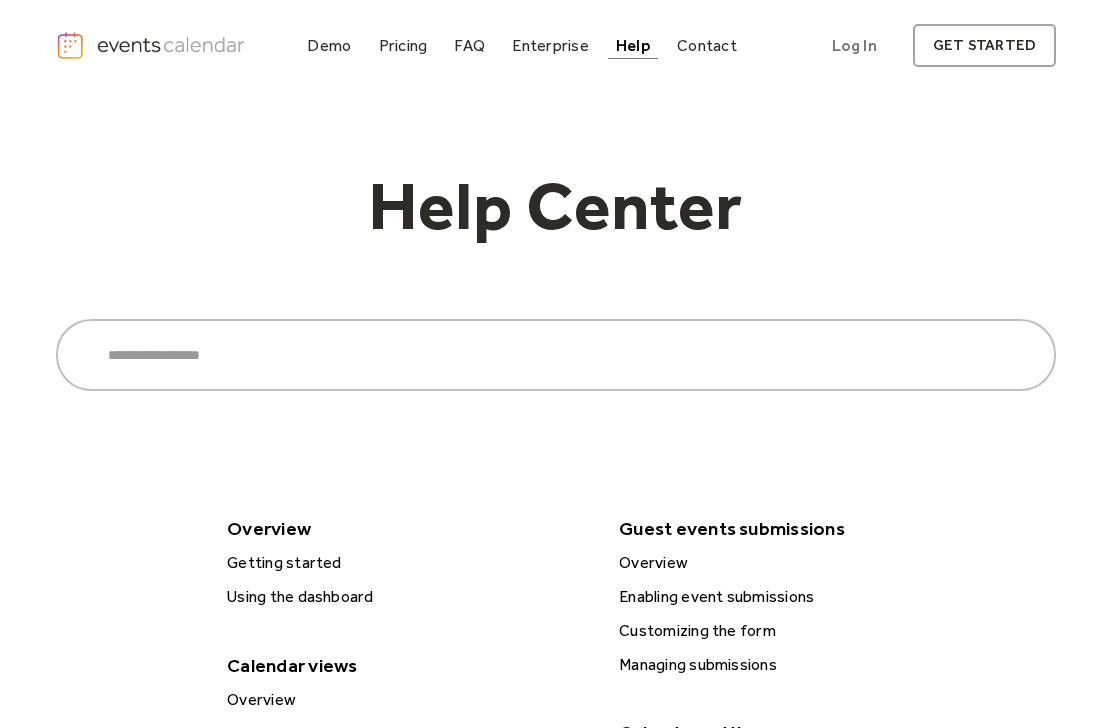 scroll, scrollTop: 0, scrollLeft: 0, axis: both 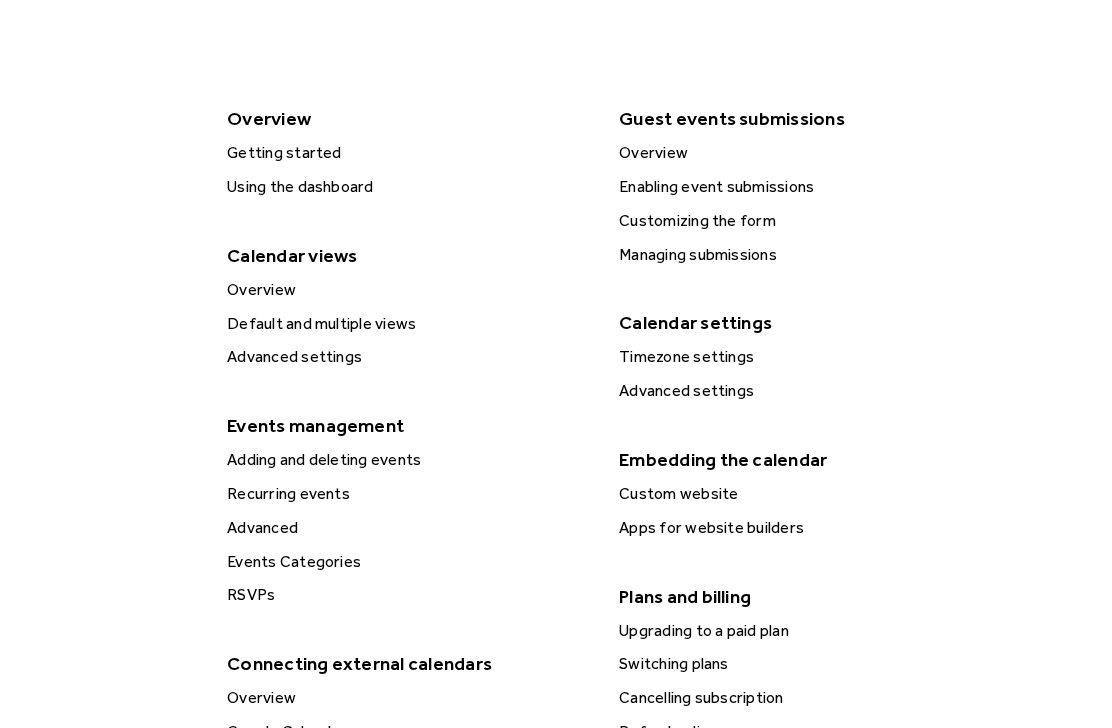 click on "Overview" at bounding box center (800, 154) 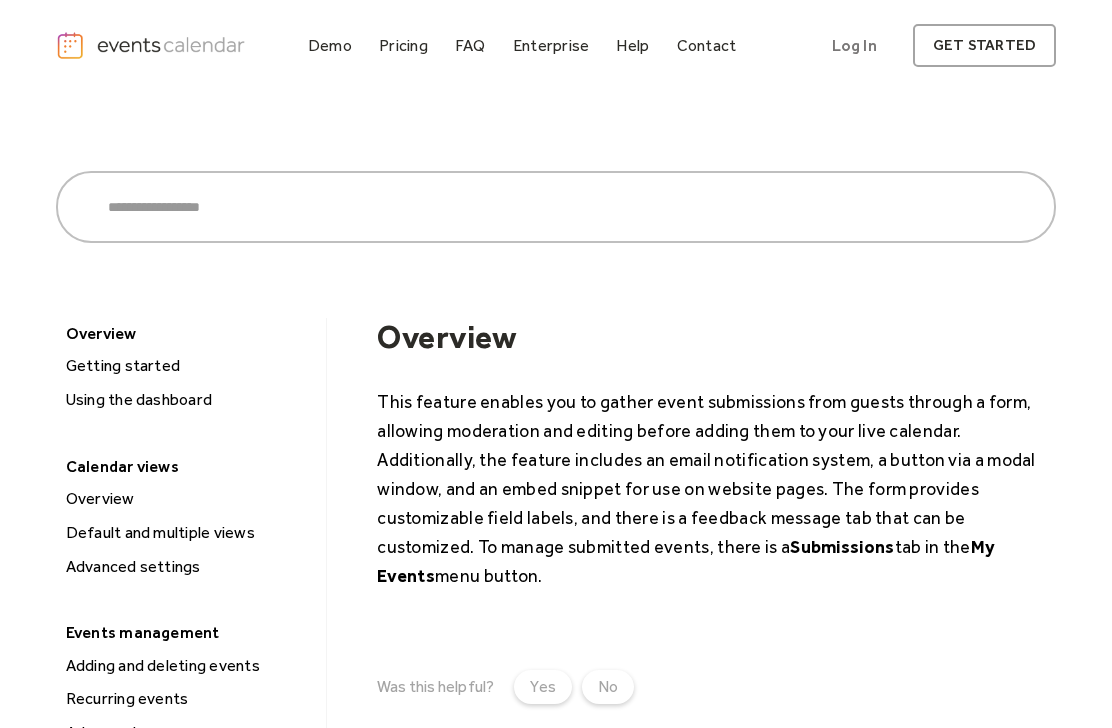 scroll, scrollTop: 0, scrollLeft: 0, axis: both 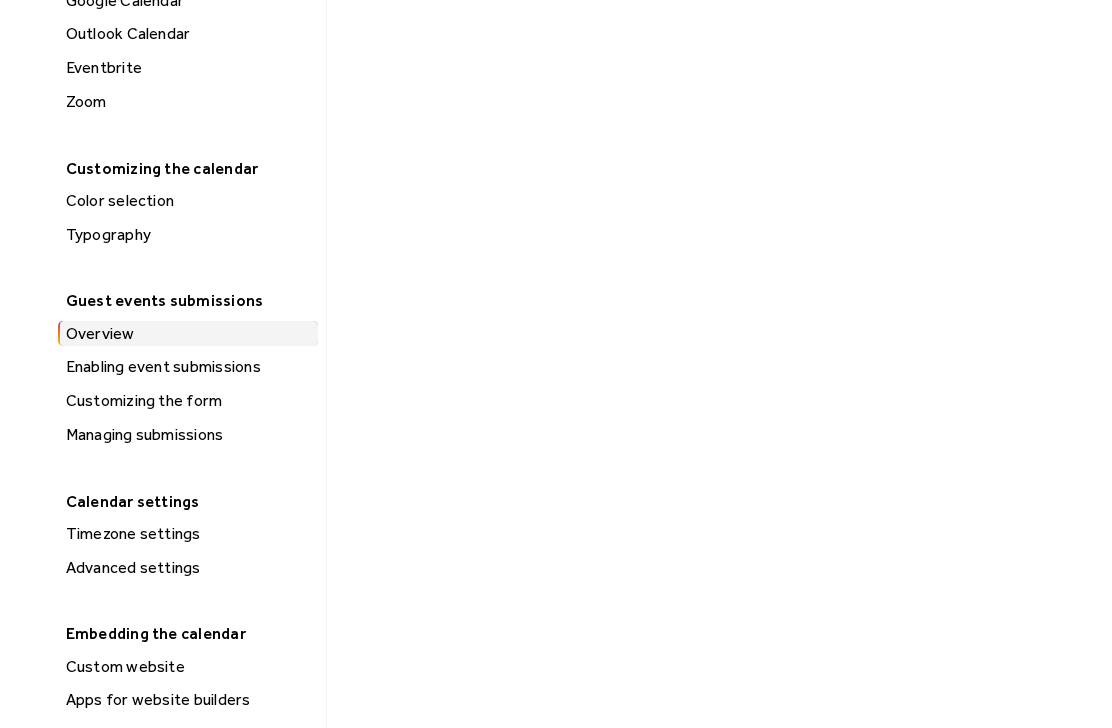 click on "Enabling event submissions" at bounding box center [189, 367] 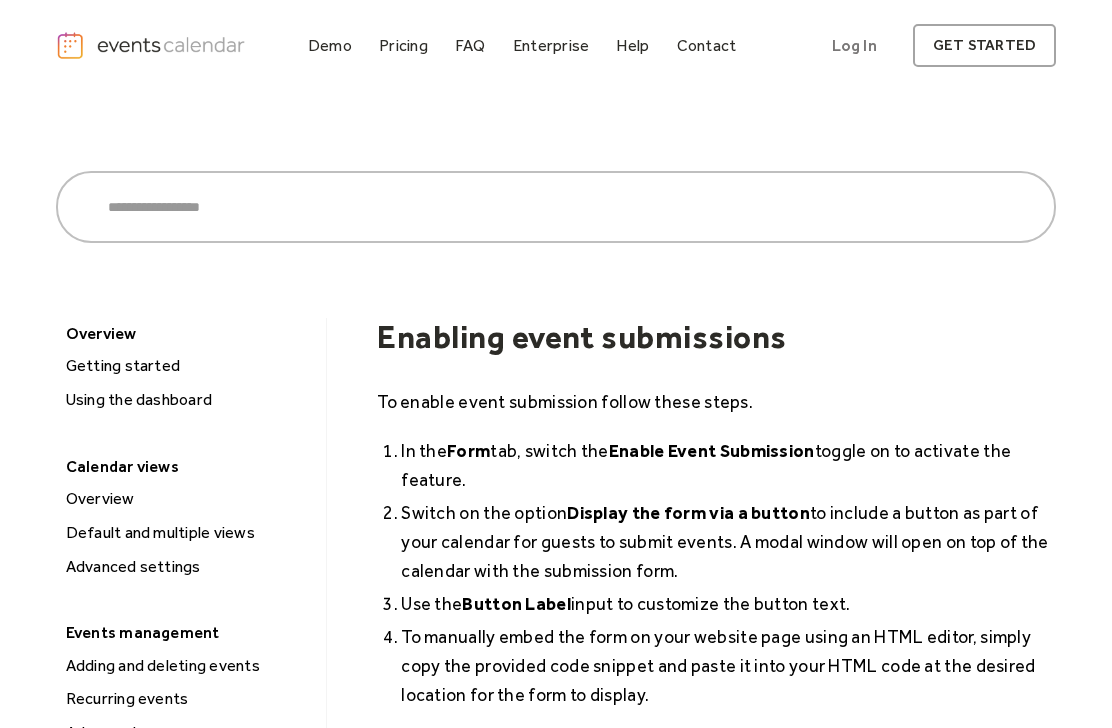 scroll, scrollTop: 0, scrollLeft: 0, axis: both 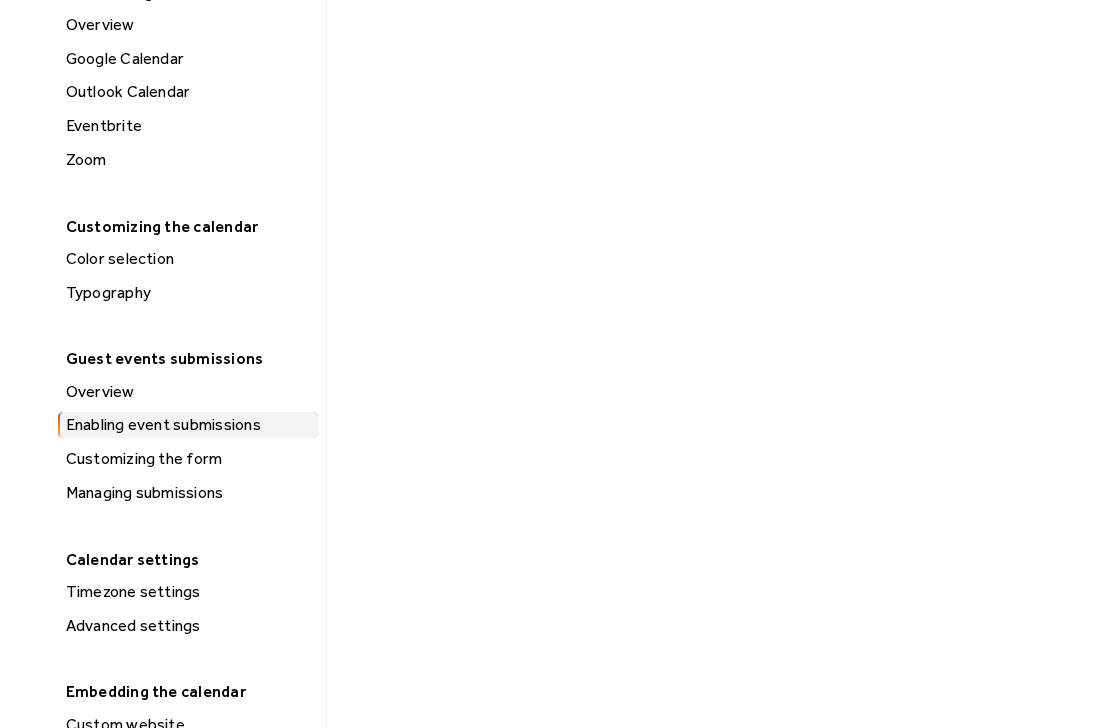 click on "Customizing the form" at bounding box center (189, 459) 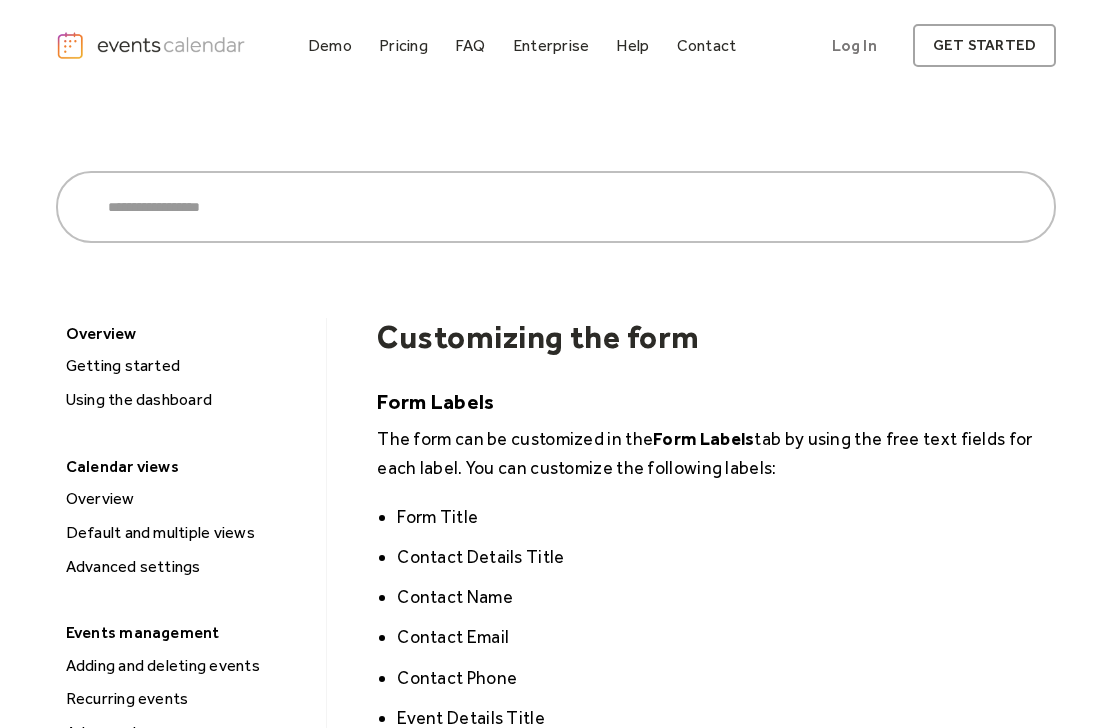 scroll, scrollTop: 0, scrollLeft: 0, axis: both 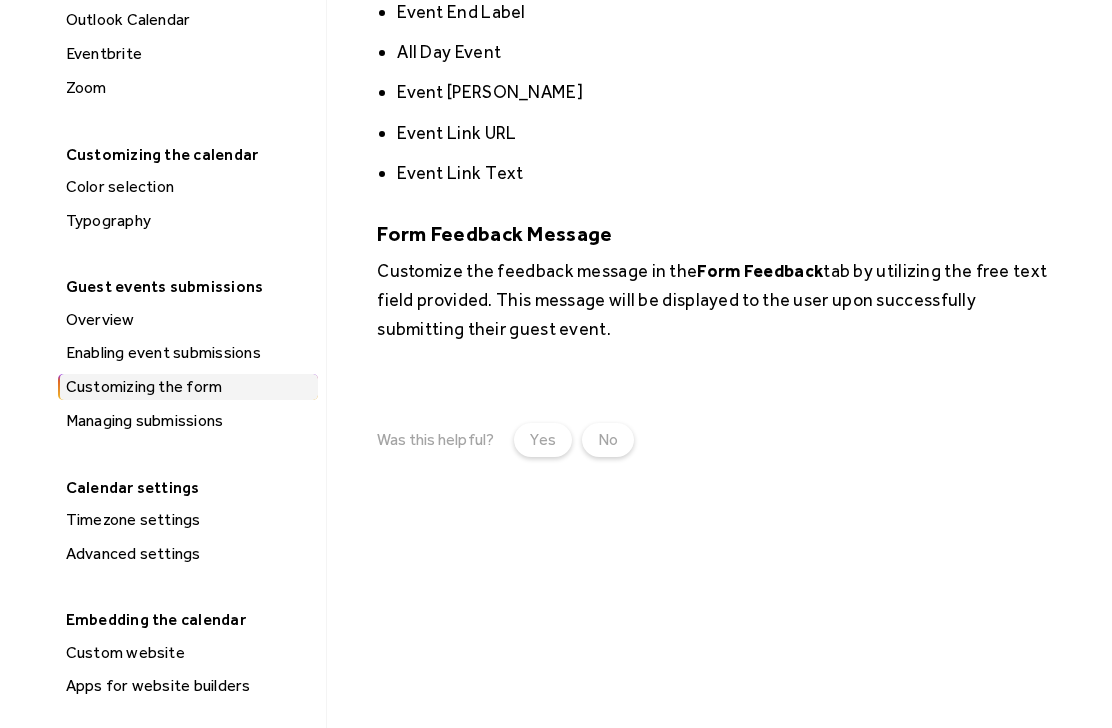 click on "Managing submissions" at bounding box center [189, 421] 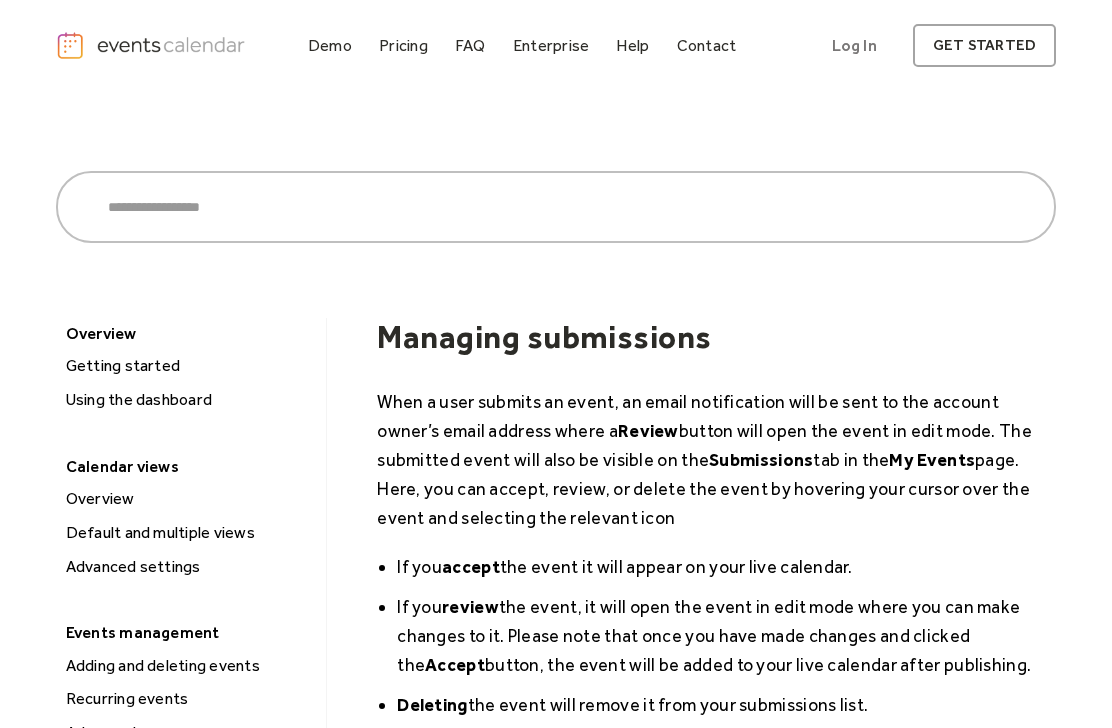 scroll, scrollTop: 0, scrollLeft: 0, axis: both 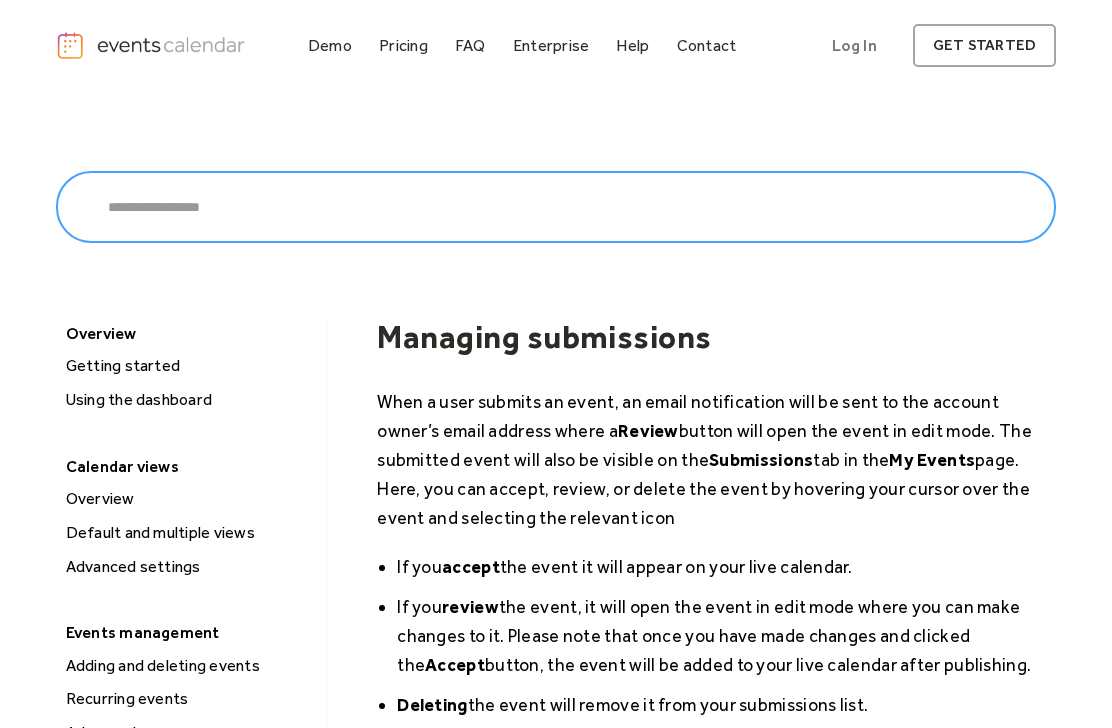 click at bounding box center [556, 207] 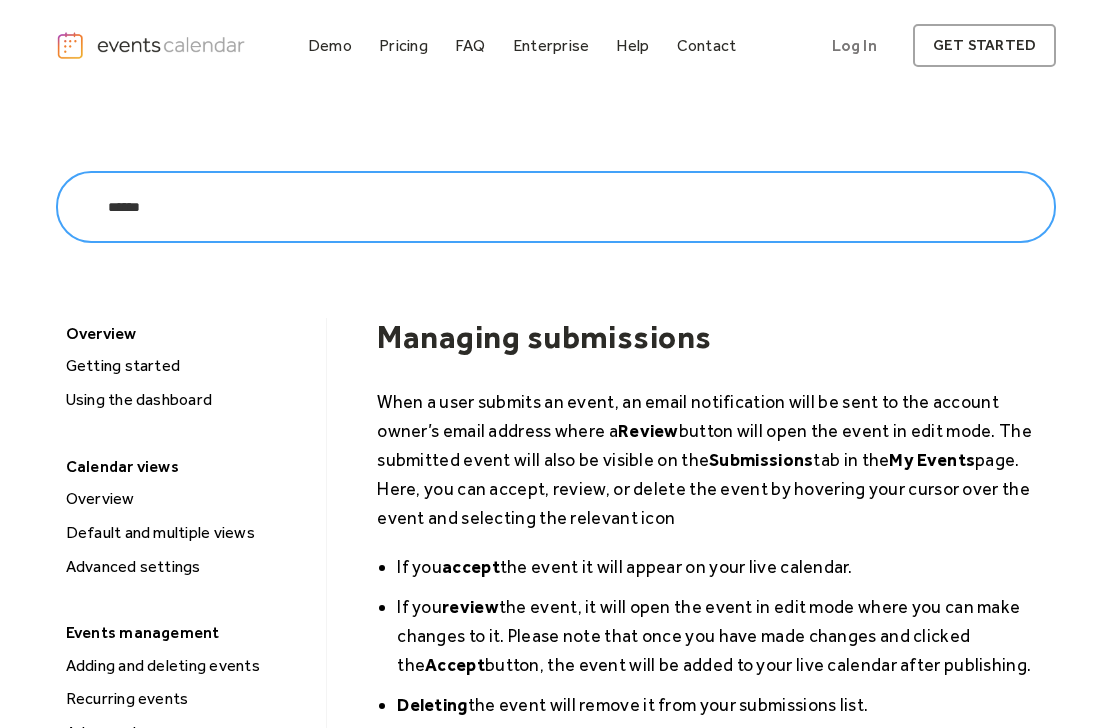 type on "******" 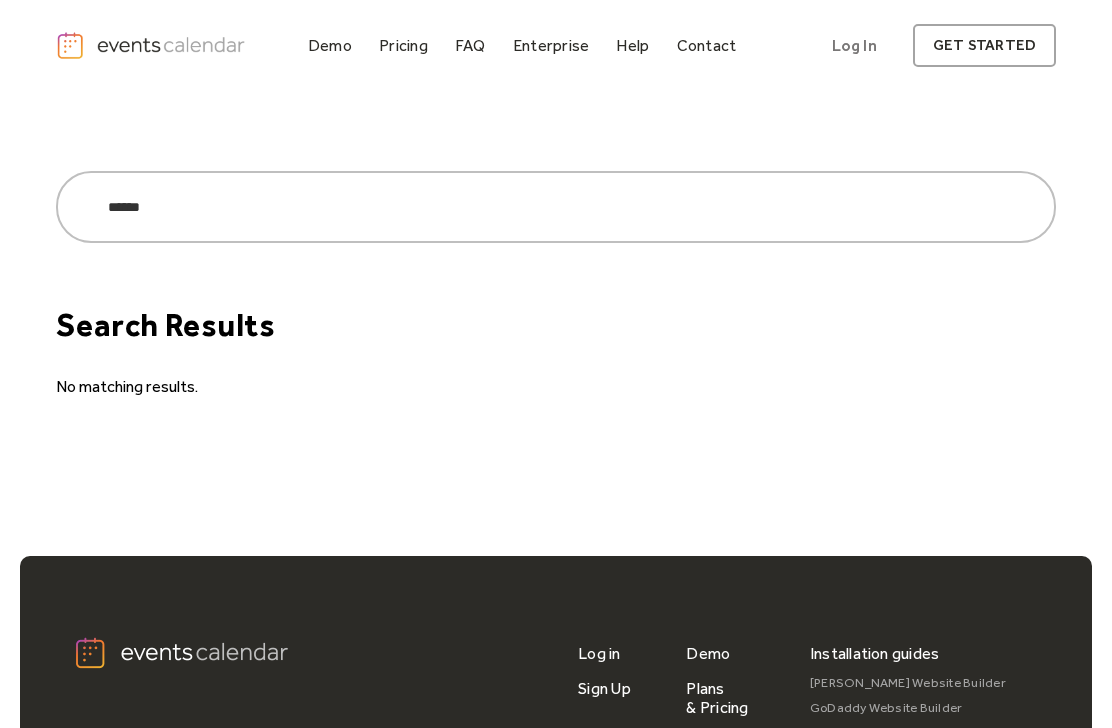 scroll, scrollTop: 0, scrollLeft: 0, axis: both 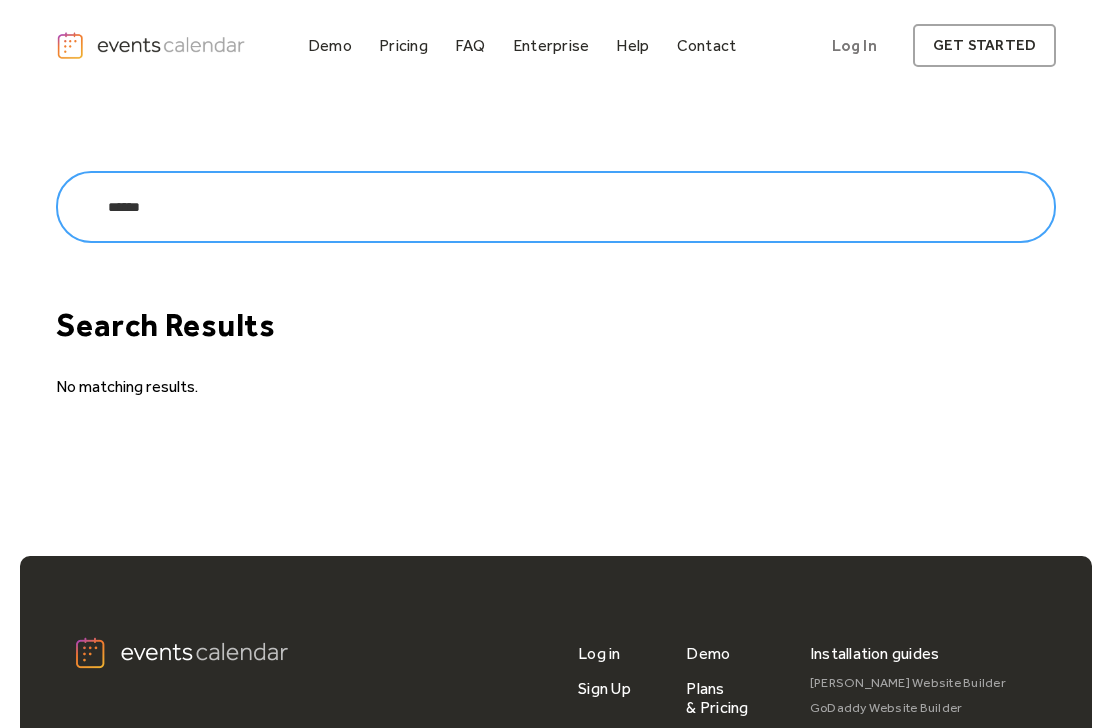 click on "******" at bounding box center (556, 207) 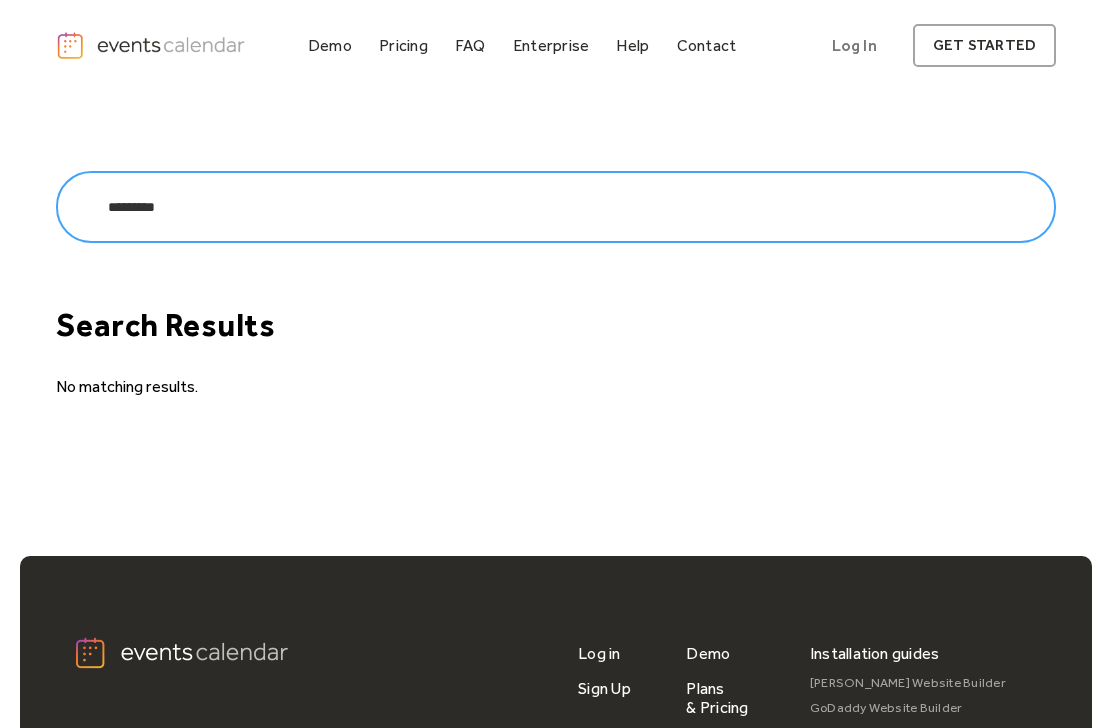 type on "*********" 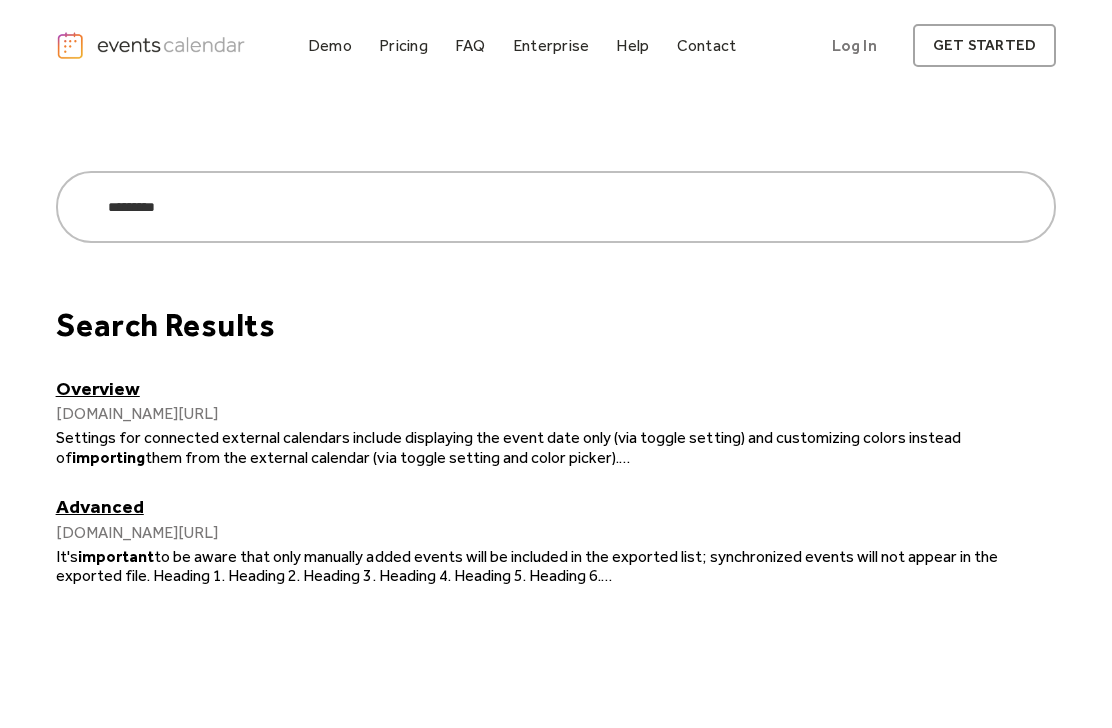 scroll, scrollTop: 0, scrollLeft: 0, axis: both 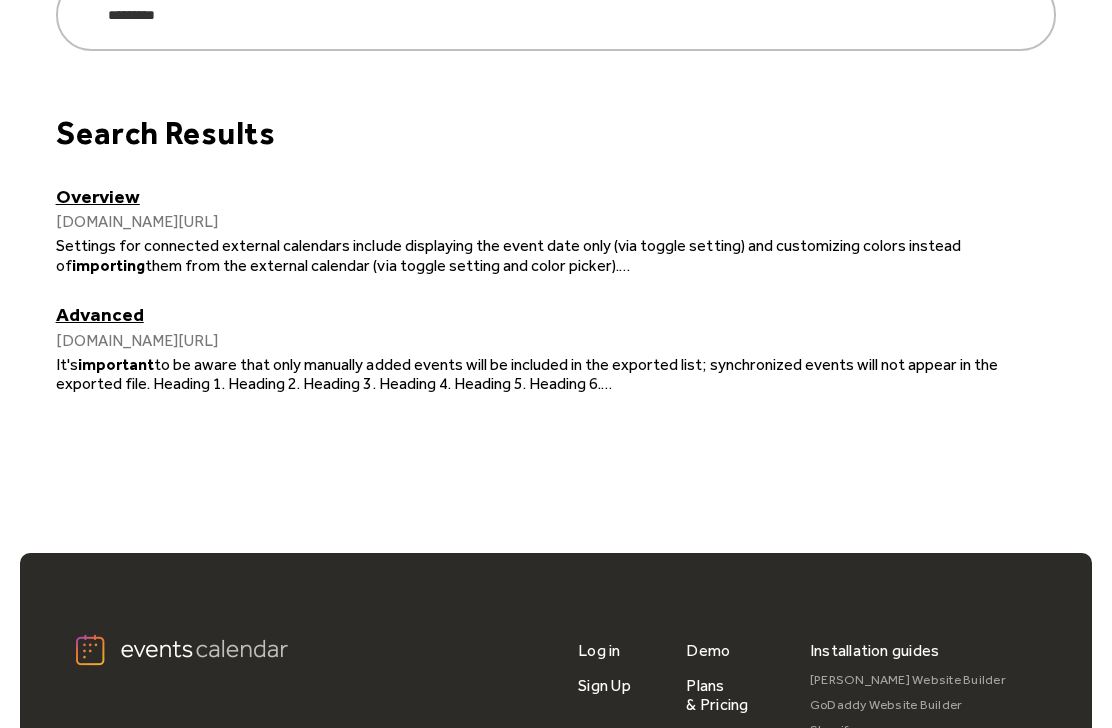 click on "Advanced" at bounding box center [556, 315] 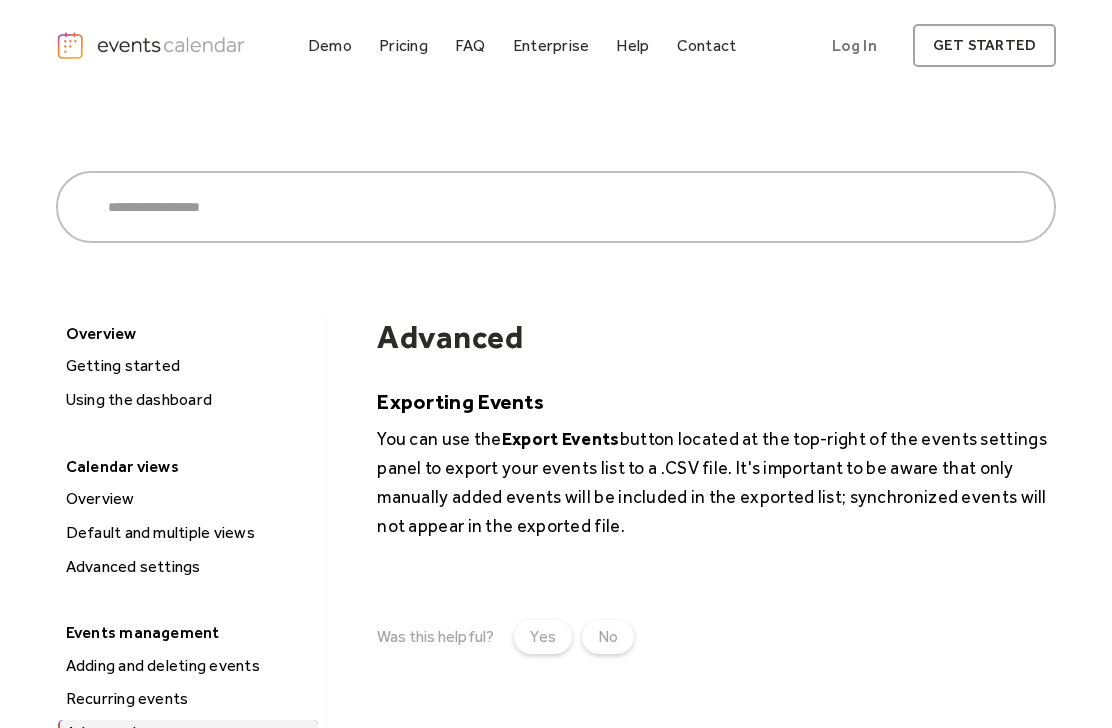 scroll, scrollTop: 0, scrollLeft: 0, axis: both 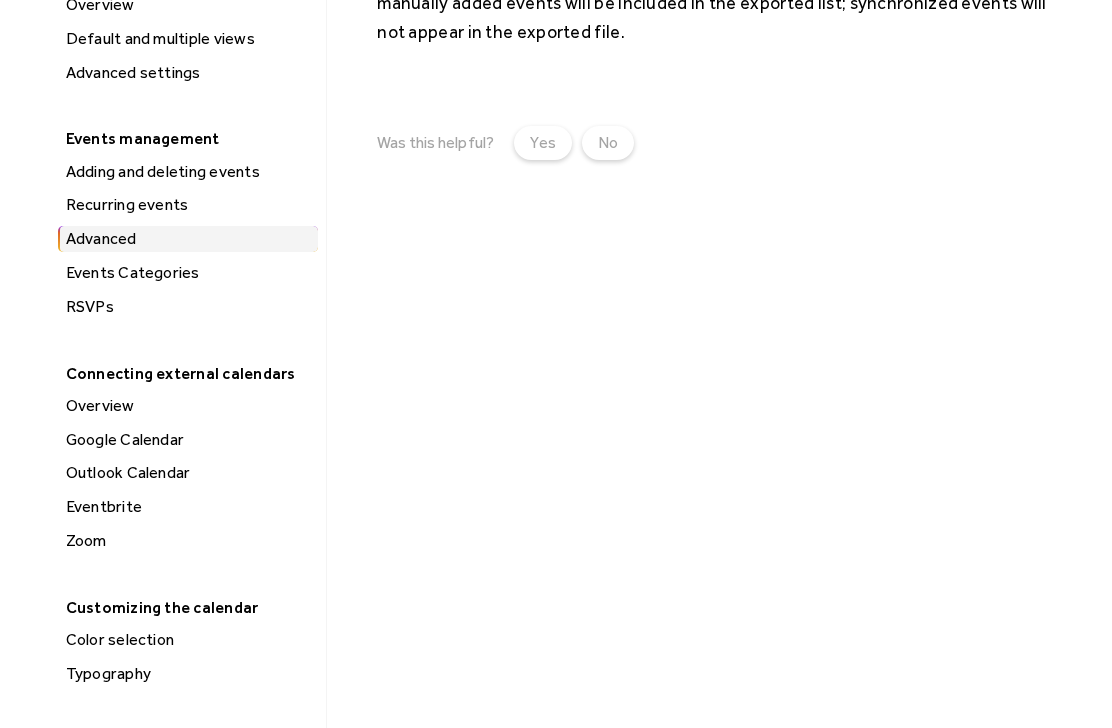 click on "Adding and deleting events" at bounding box center [189, 173] 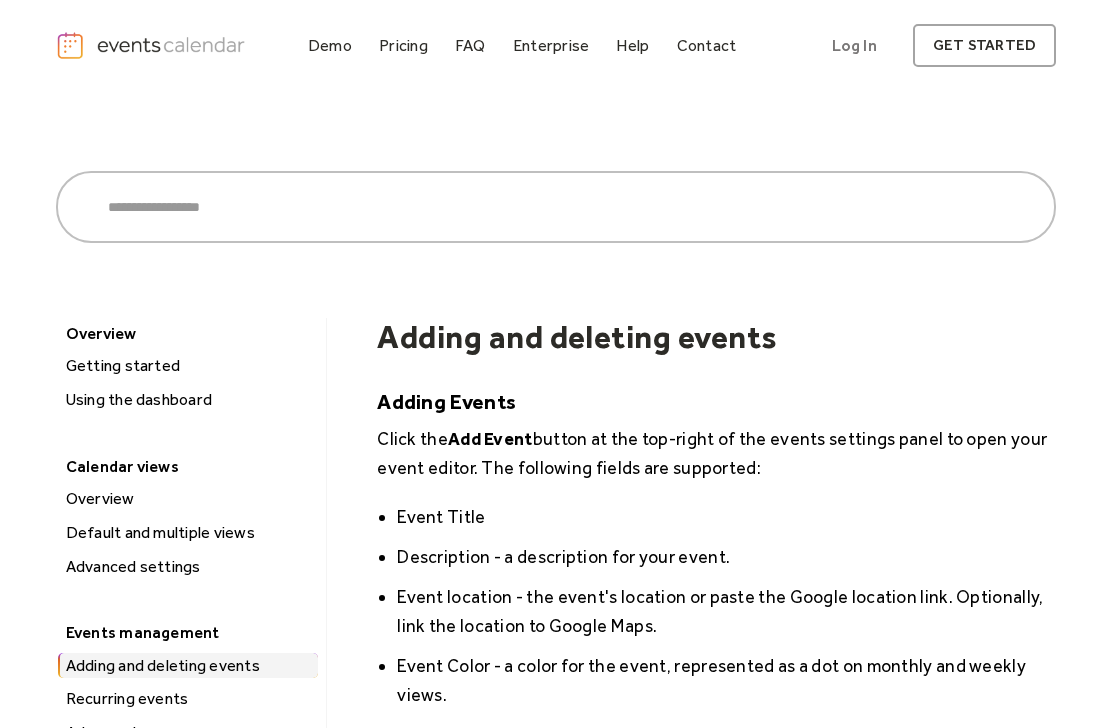 scroll, scrollTop: 0, scrollLeft: 0, axis: both 